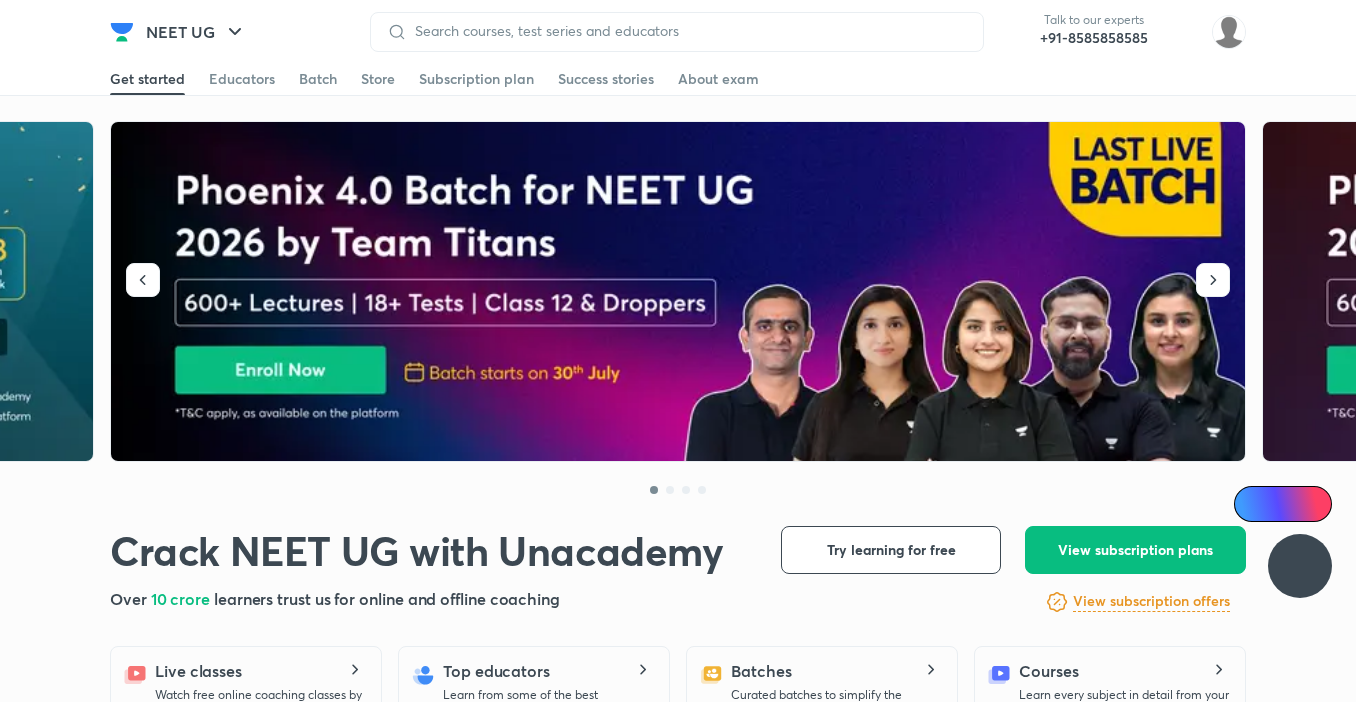 scroll, scrollTop: 0, scrollLeft: 0, axis: both 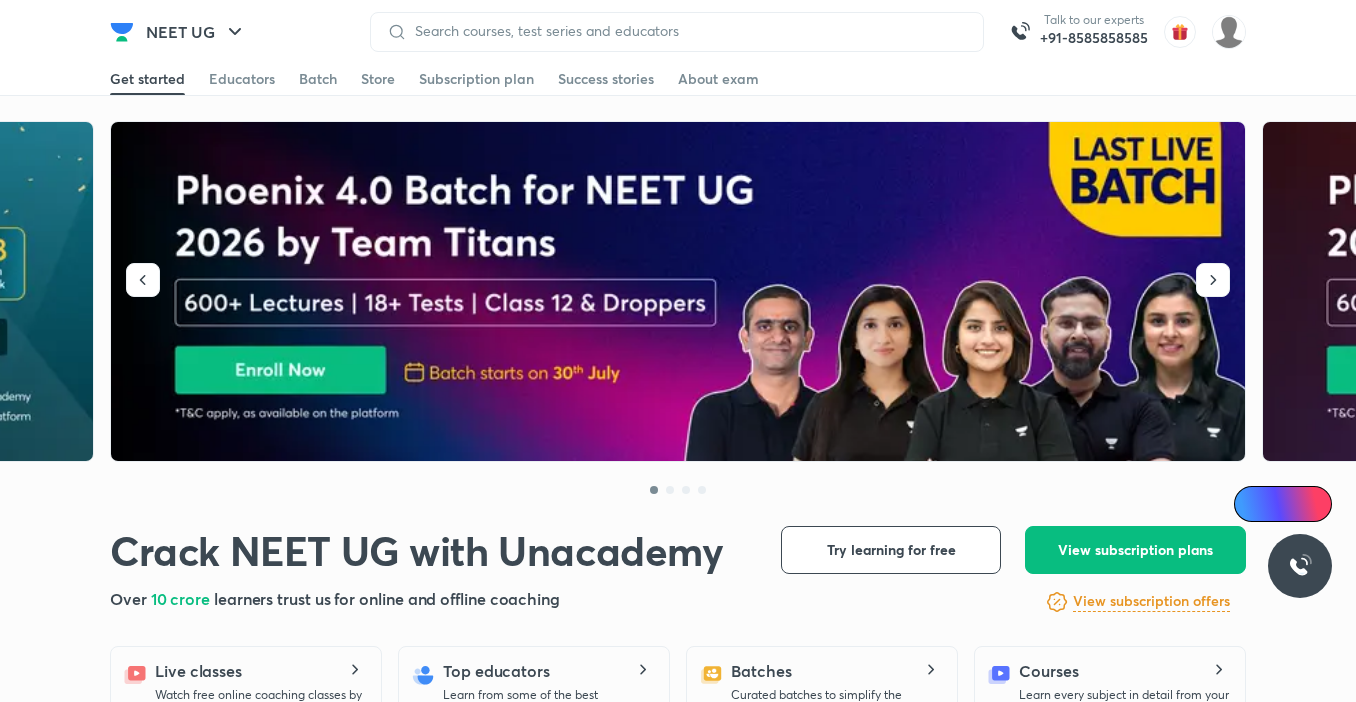 click at bounding box center (679, 292) 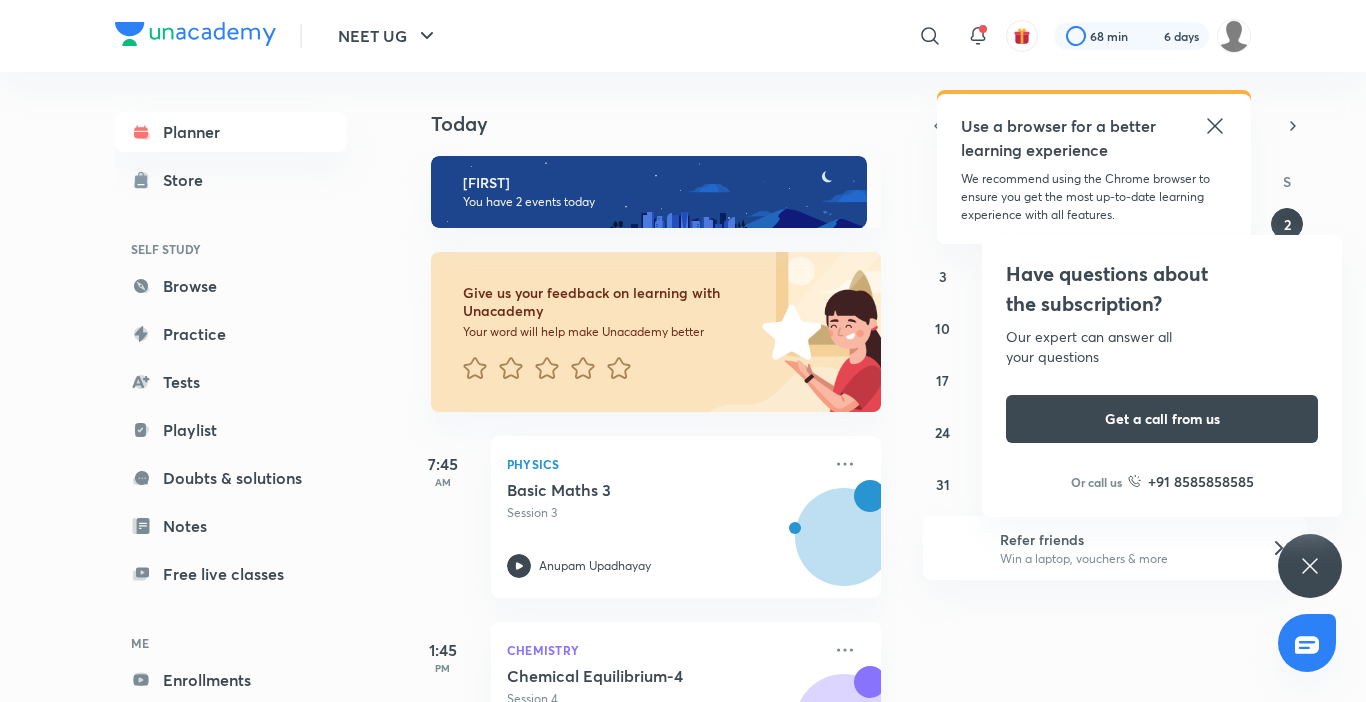 scroll, scrollTop: 0, scrollLeft: 0, axis: both 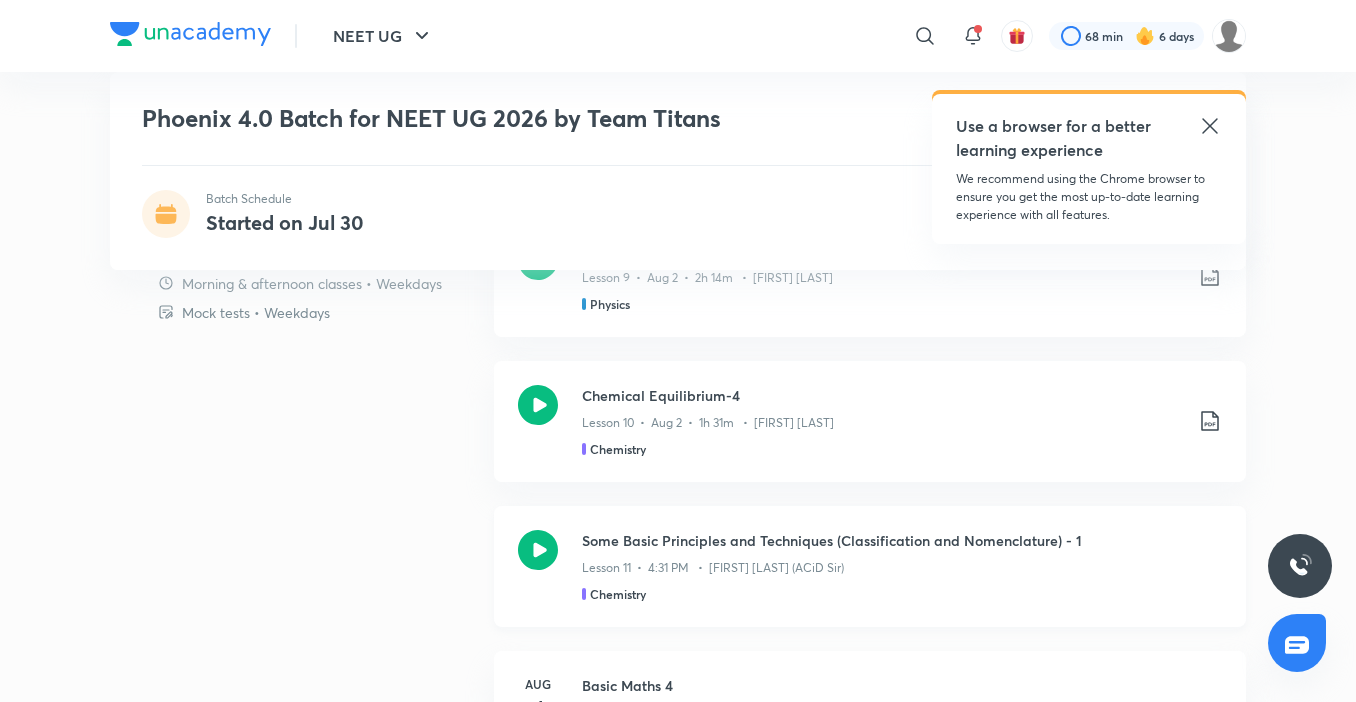 click 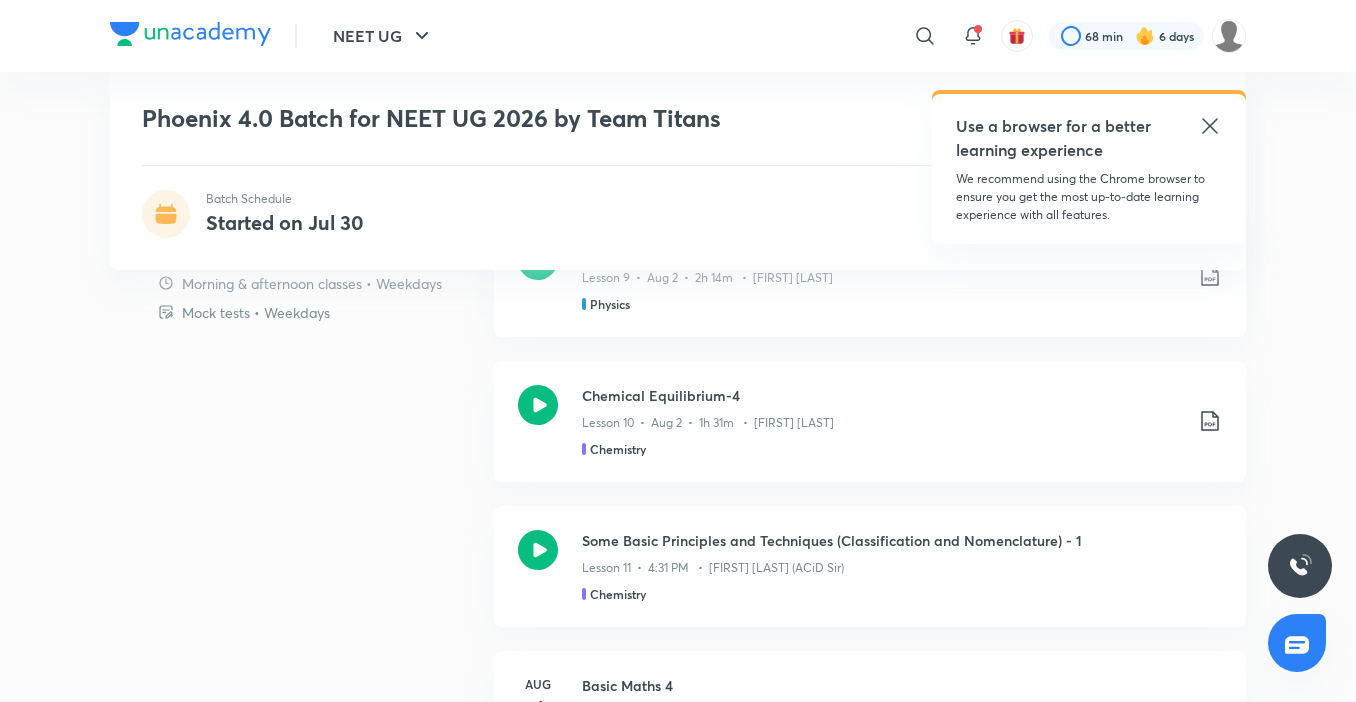 scroll, scrollTop: 646, scrollLeft: 0, axis: vertical 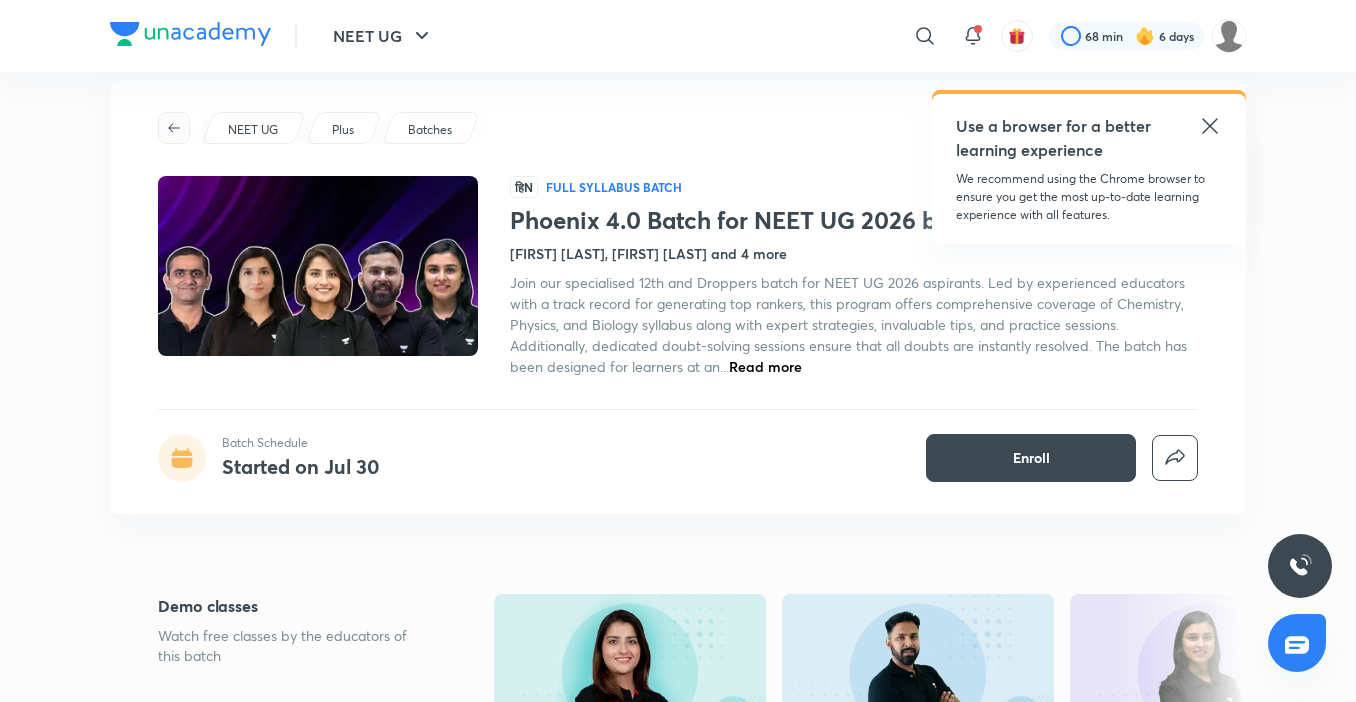 click 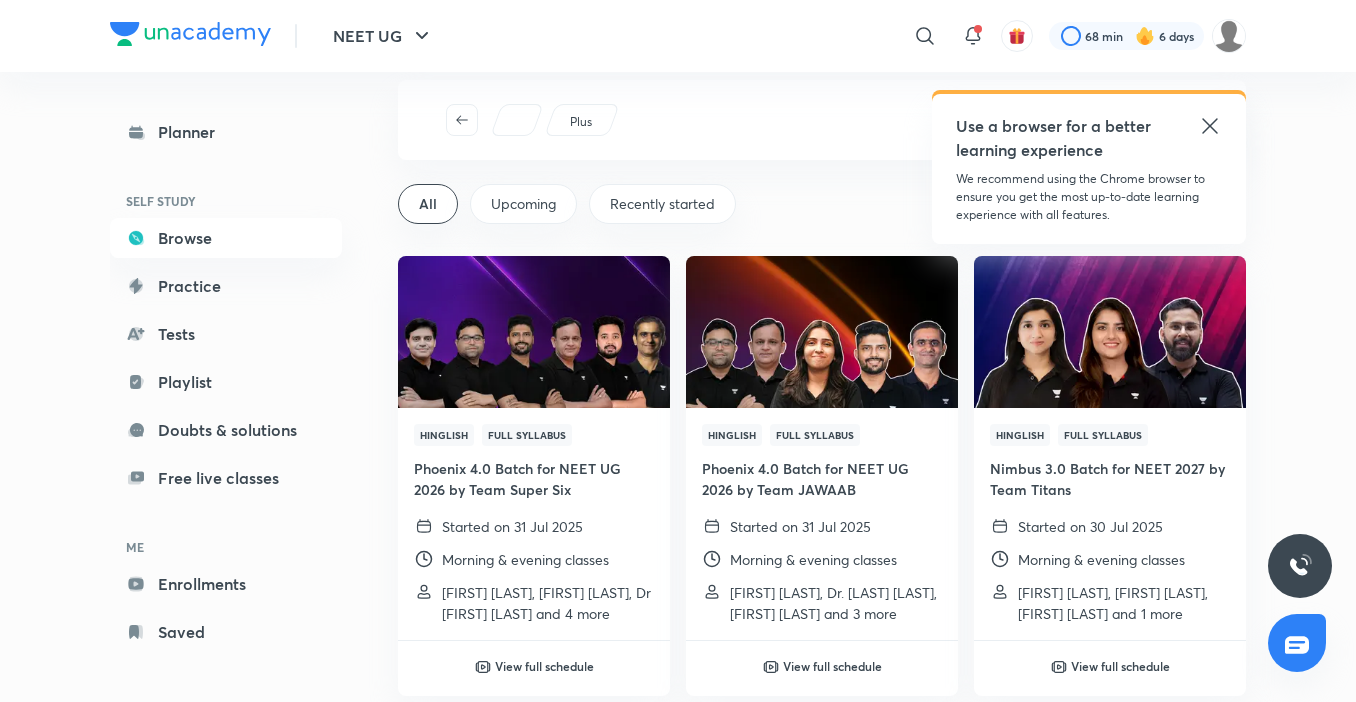 scroll, scrollTop: 0, scrollLeft: 0, axis: both 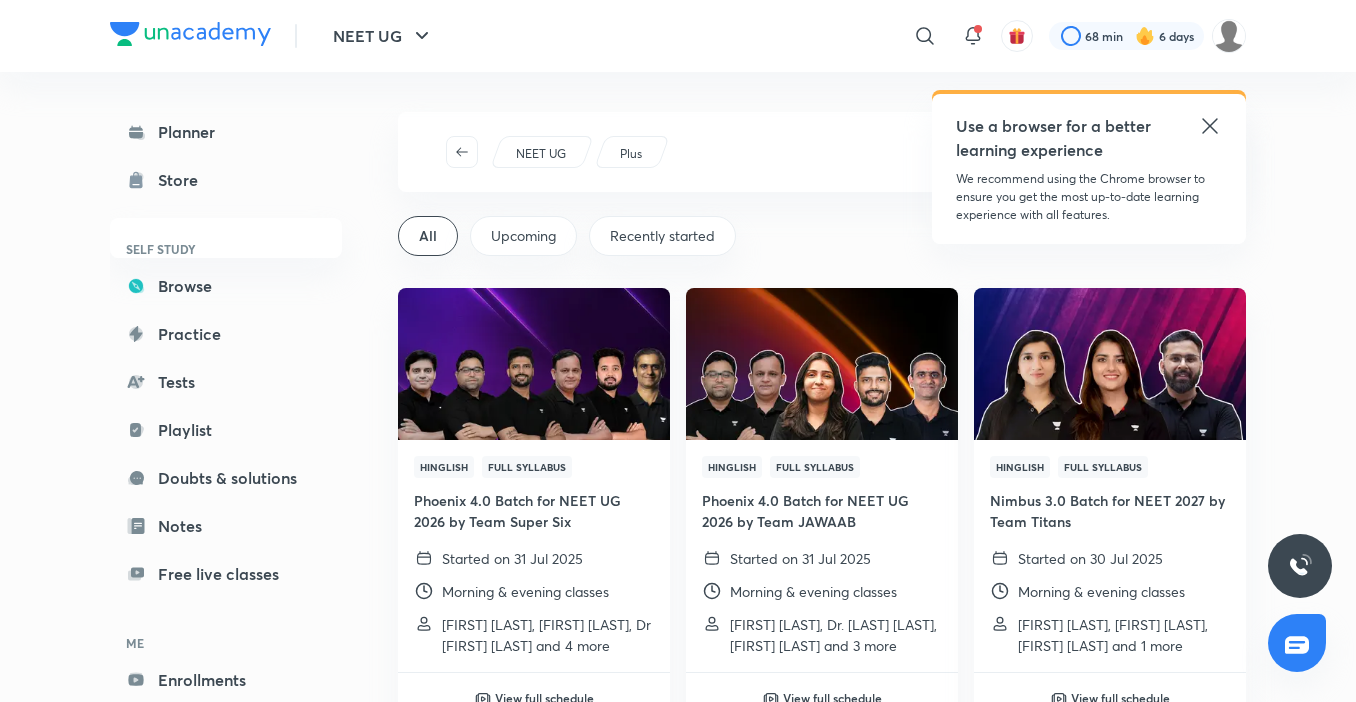 click at bounding box center (821, 363) 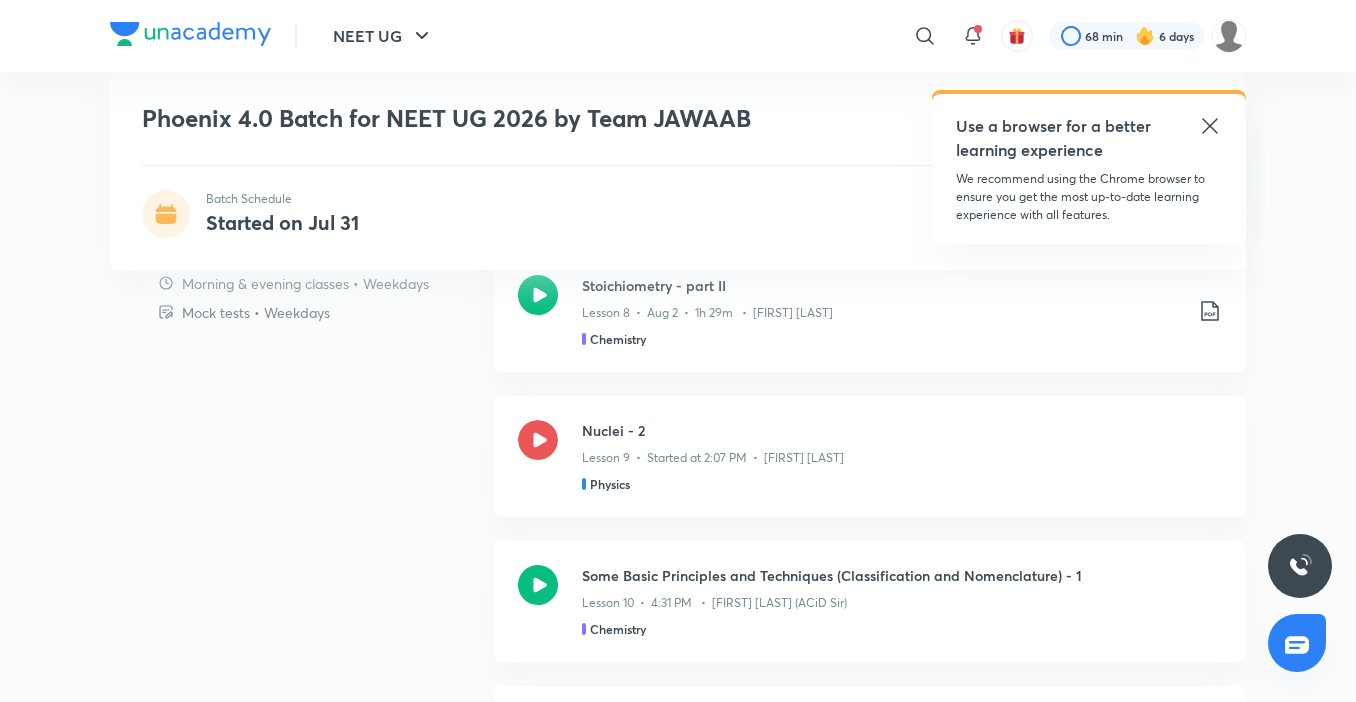 scroll, scrollTop: 1385, scrollLeft: 0, axis: vertical 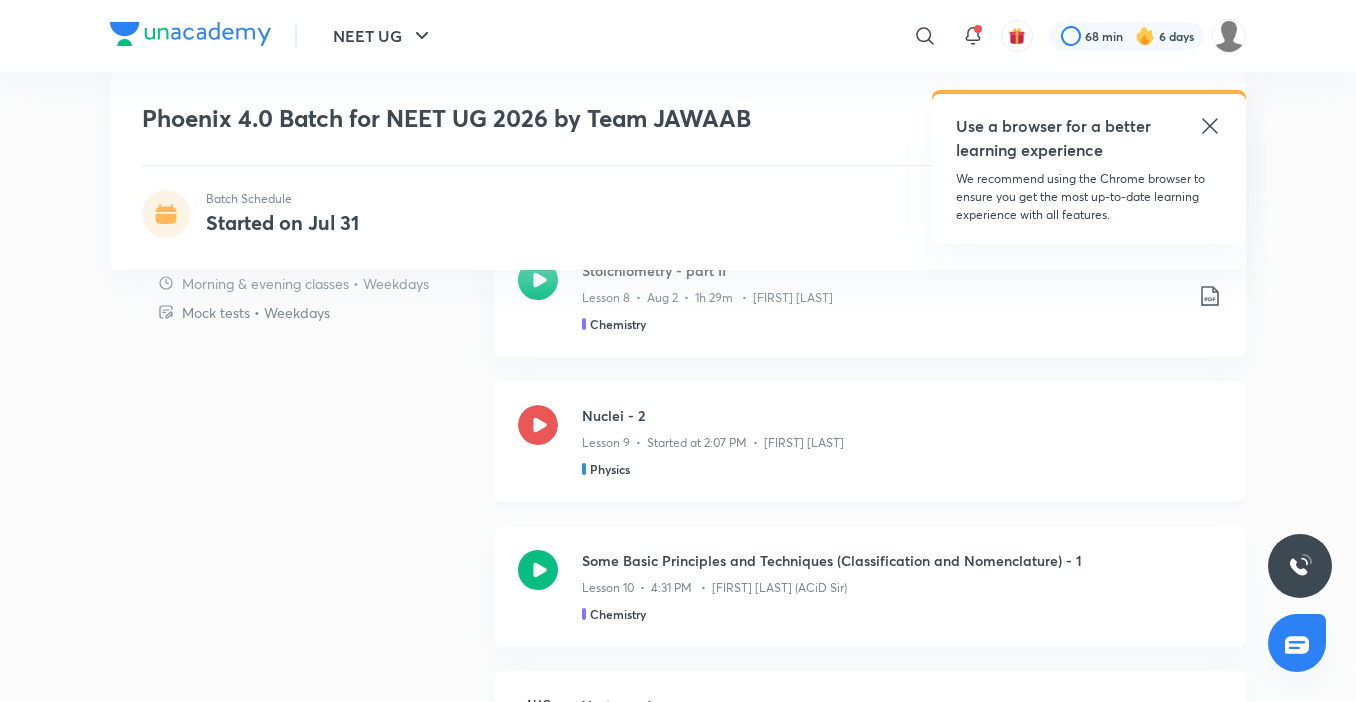 click 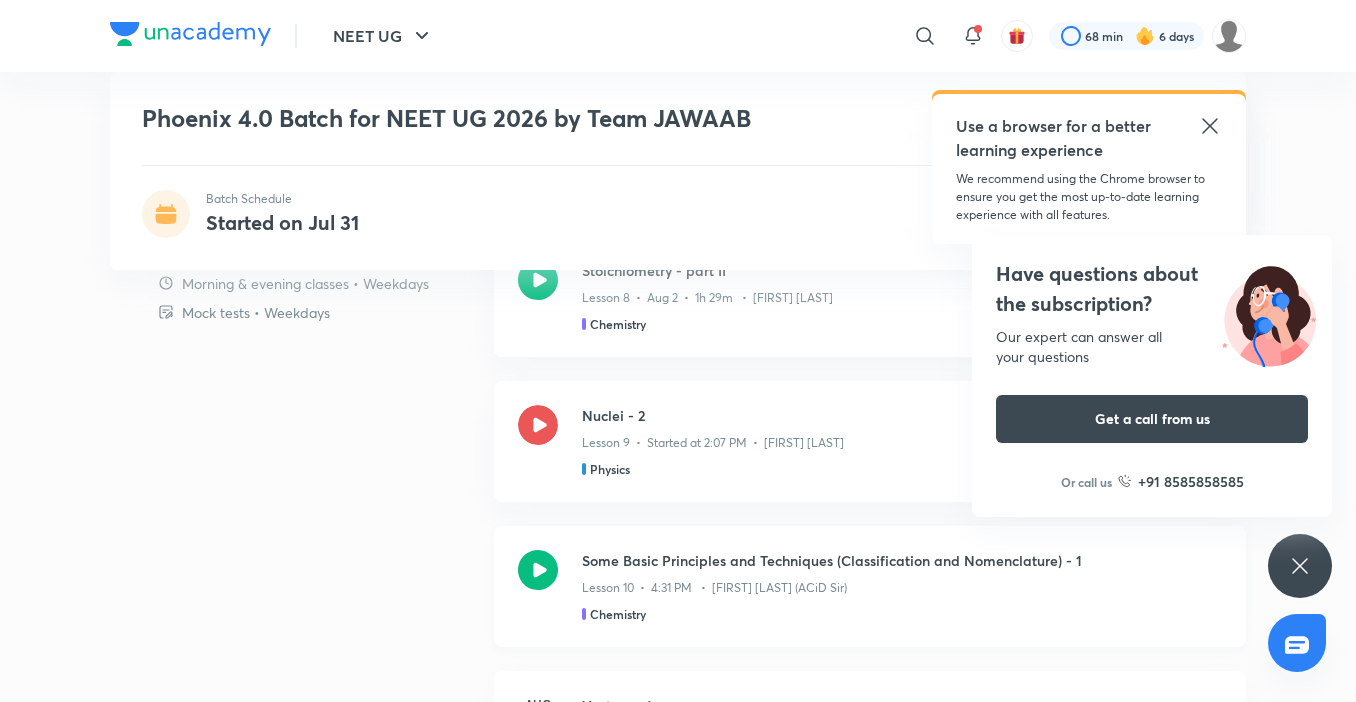 click 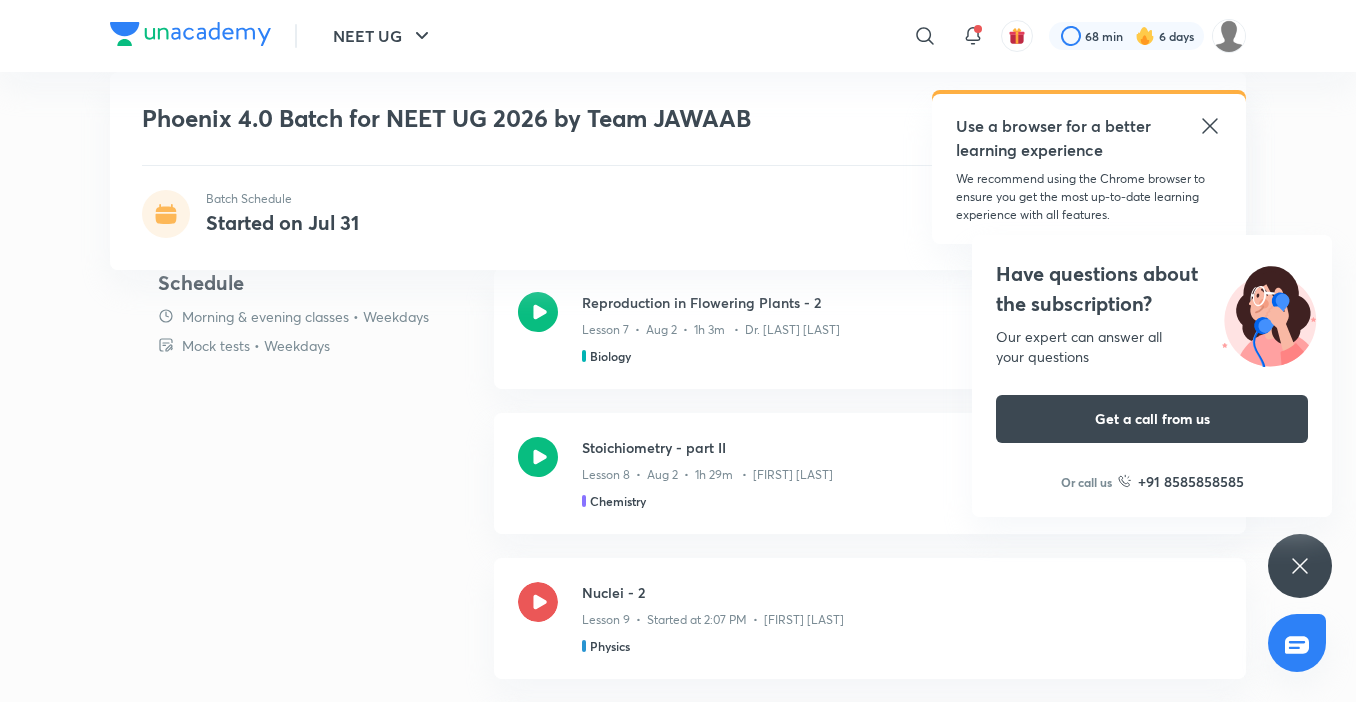 scroll, scrollTop: 1194, scrollLeft: 0, axis: vertical 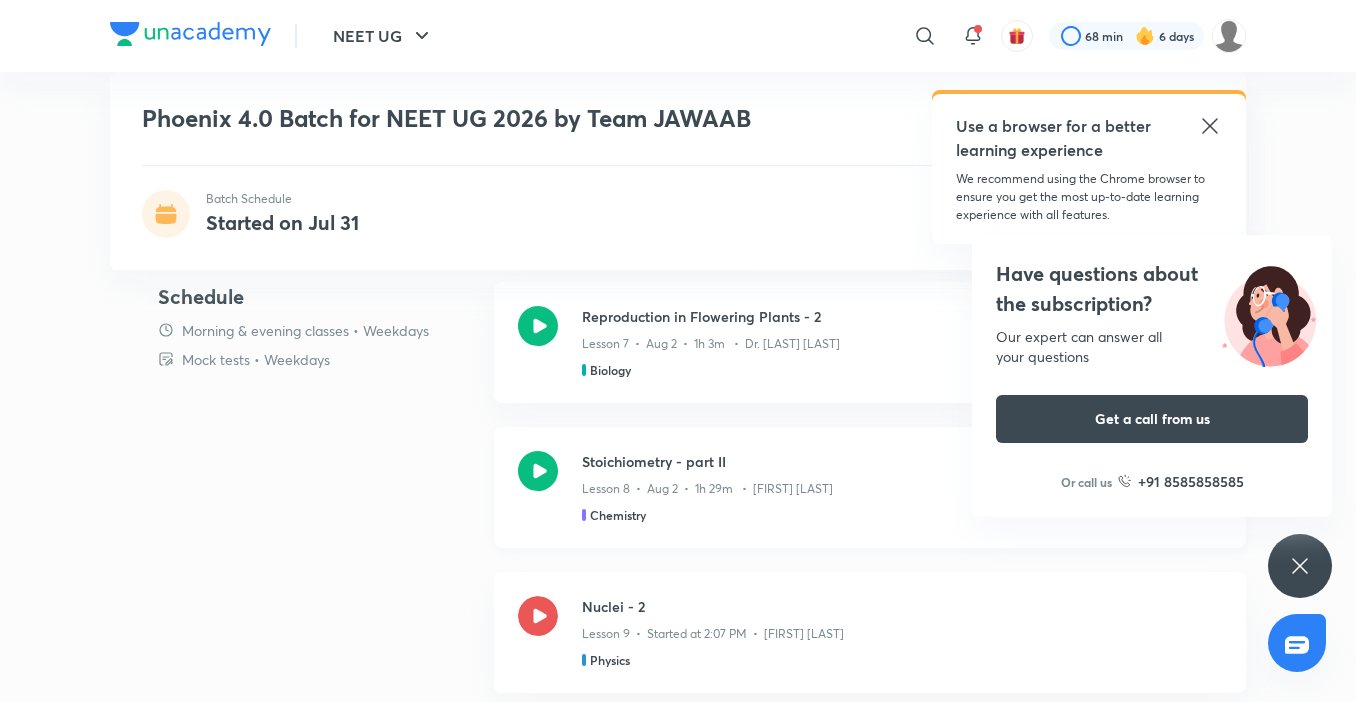 click 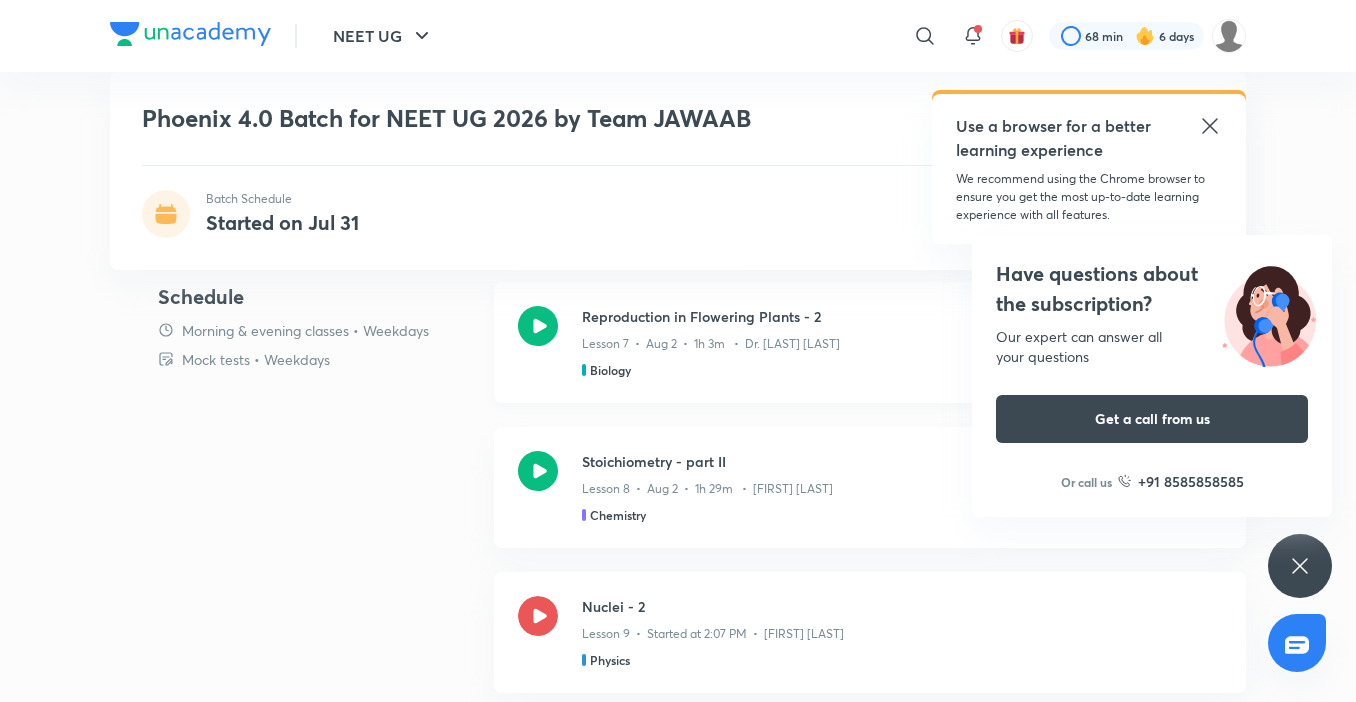 click 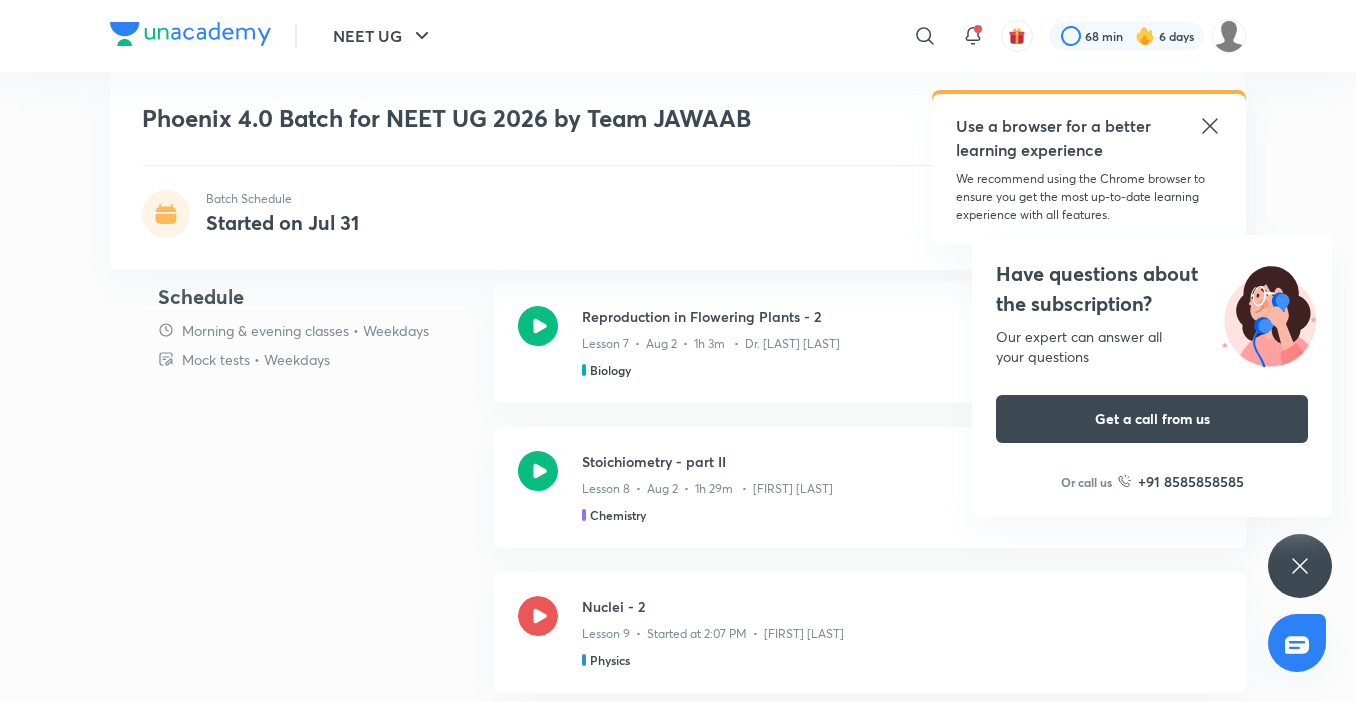 click 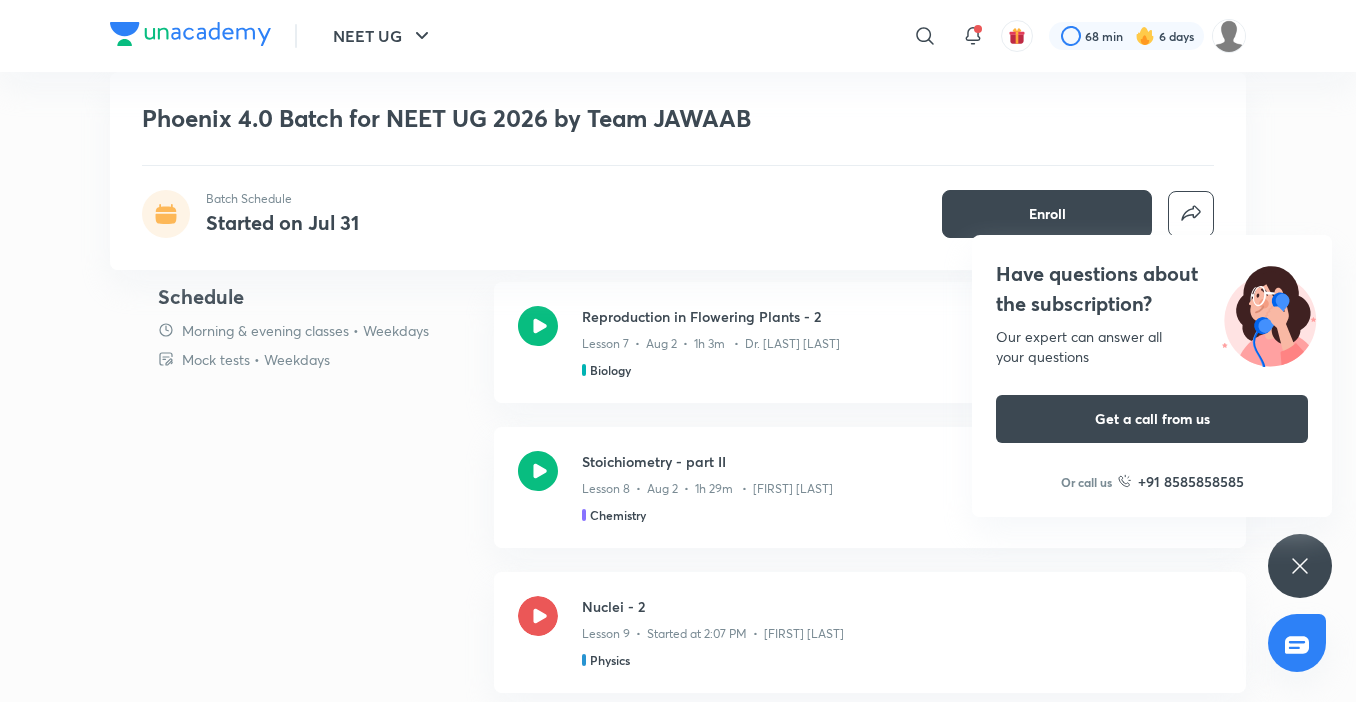 scroll, scrollTop: 580, scrollLeft: 0, axis: vertical 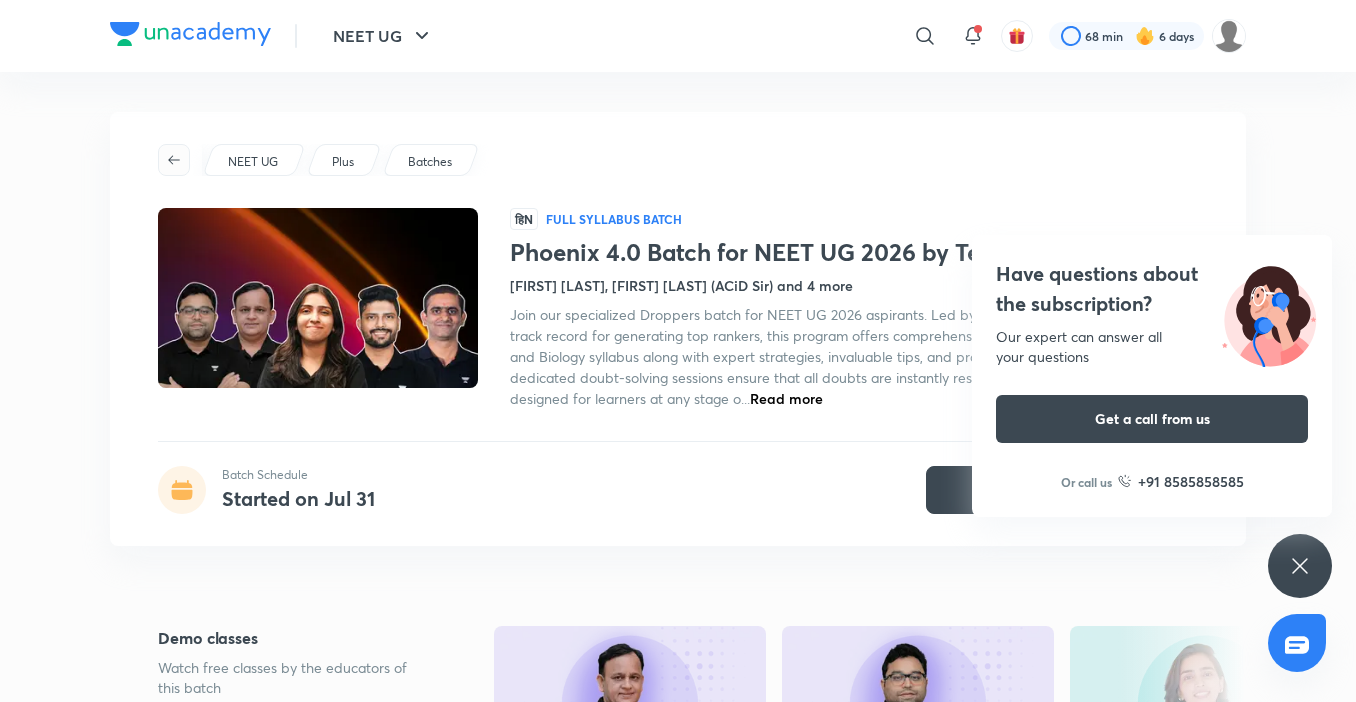 click 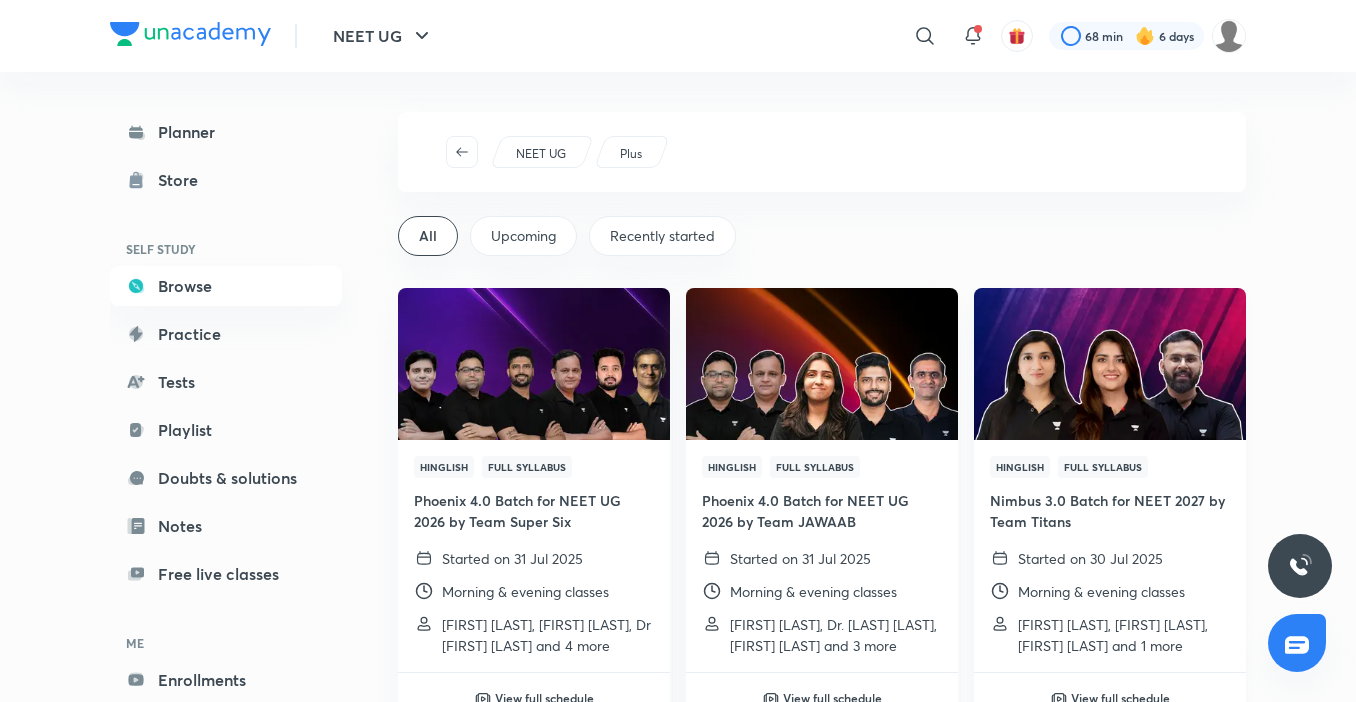 click at bounding box center (1109, 363) 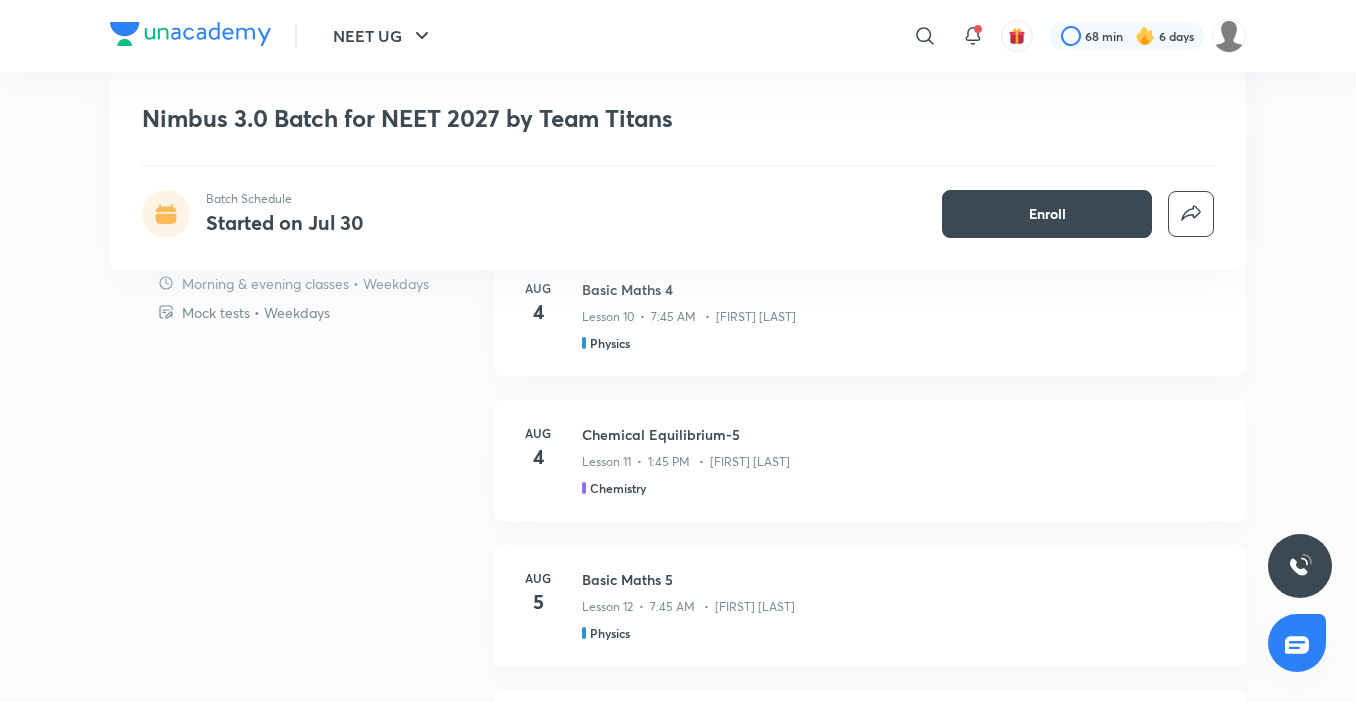scroll, scrollTop: 0, scrollLeft: 0, axis: both 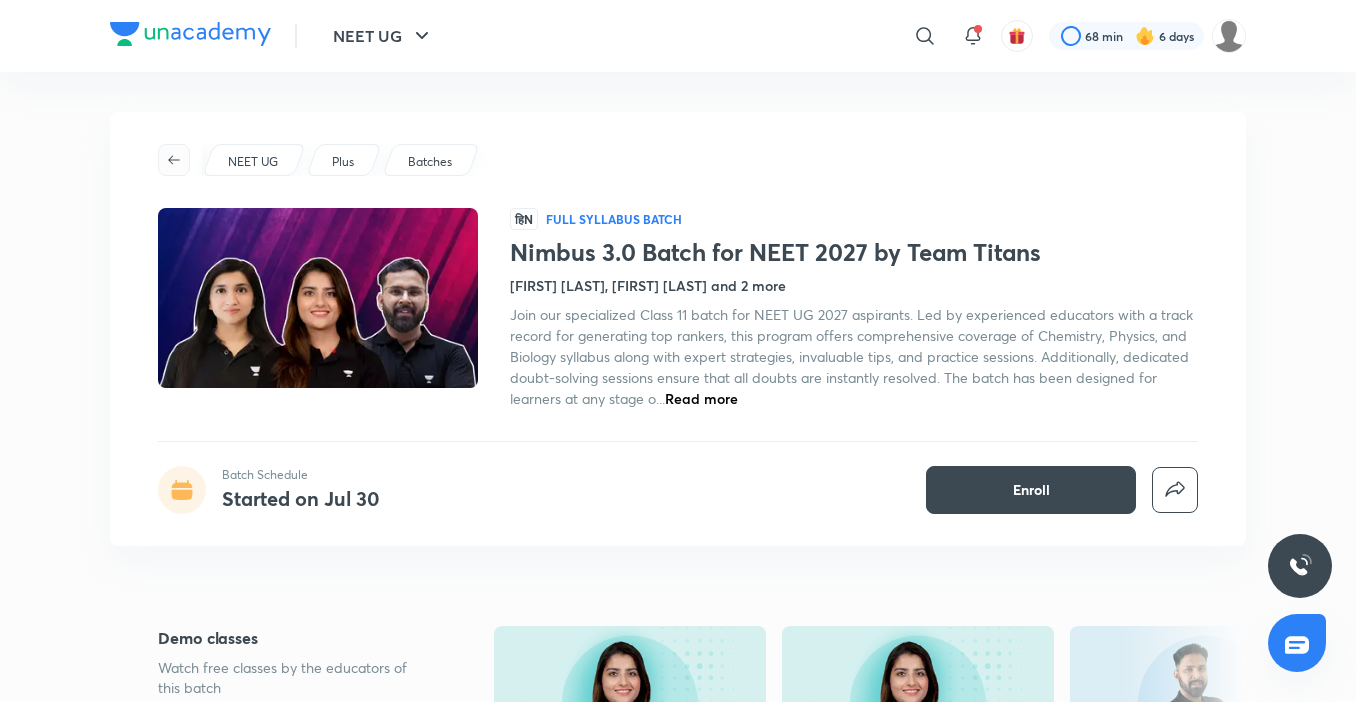 click at bounding box center [174, 160] 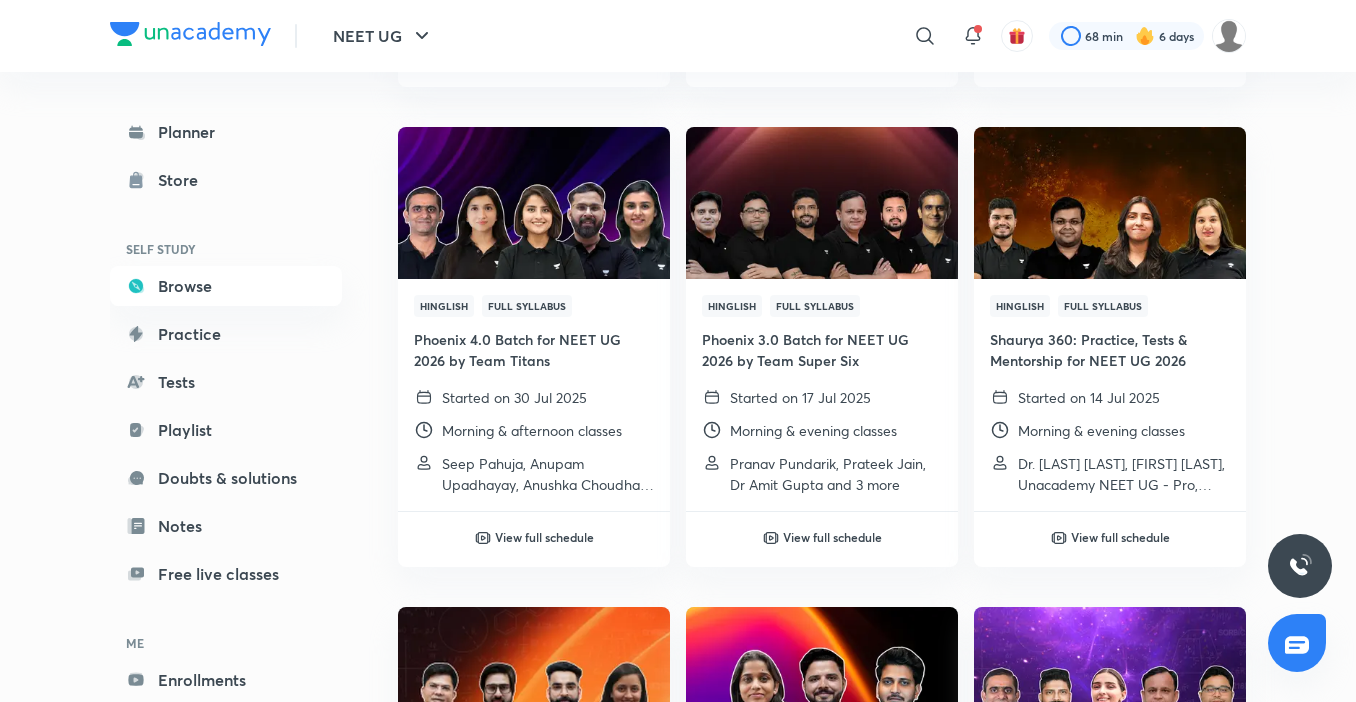 scroll, scrollTop: 644, scrollLeft: 0, axis: vertical 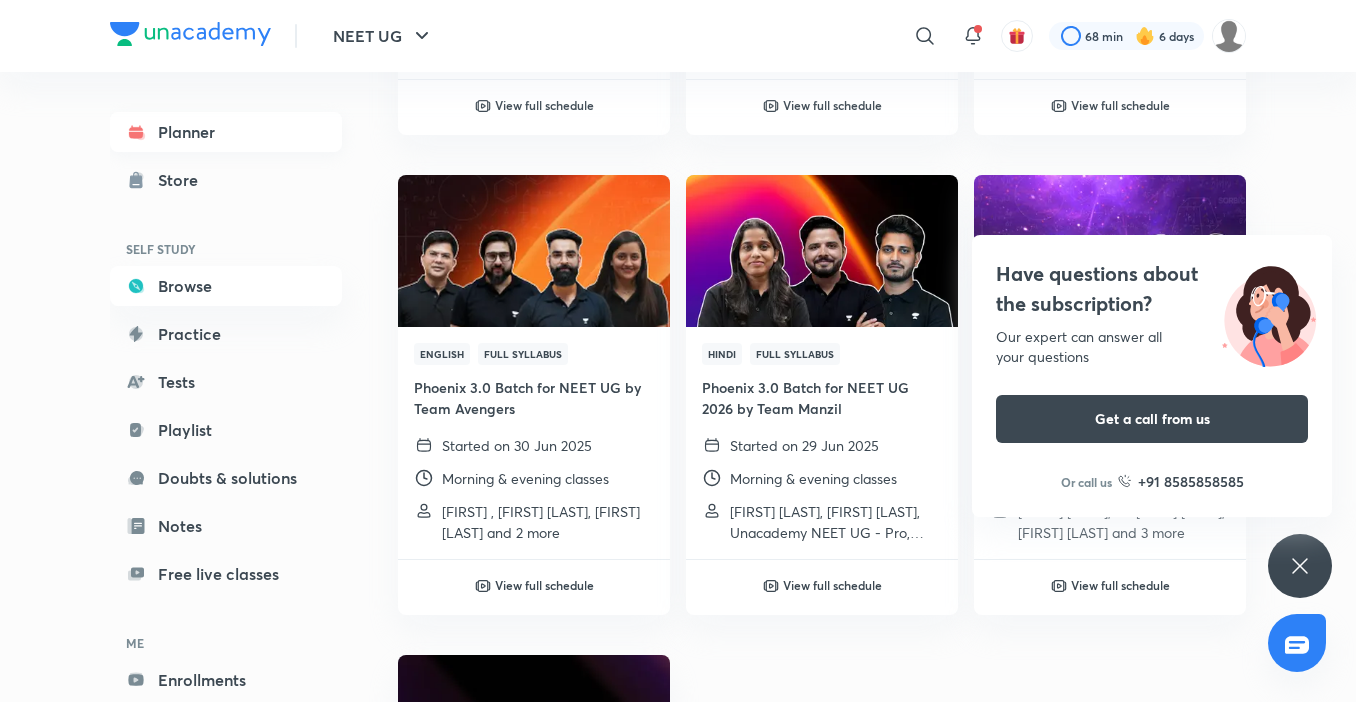 click on "Planner" at bounding box center (226, 132) 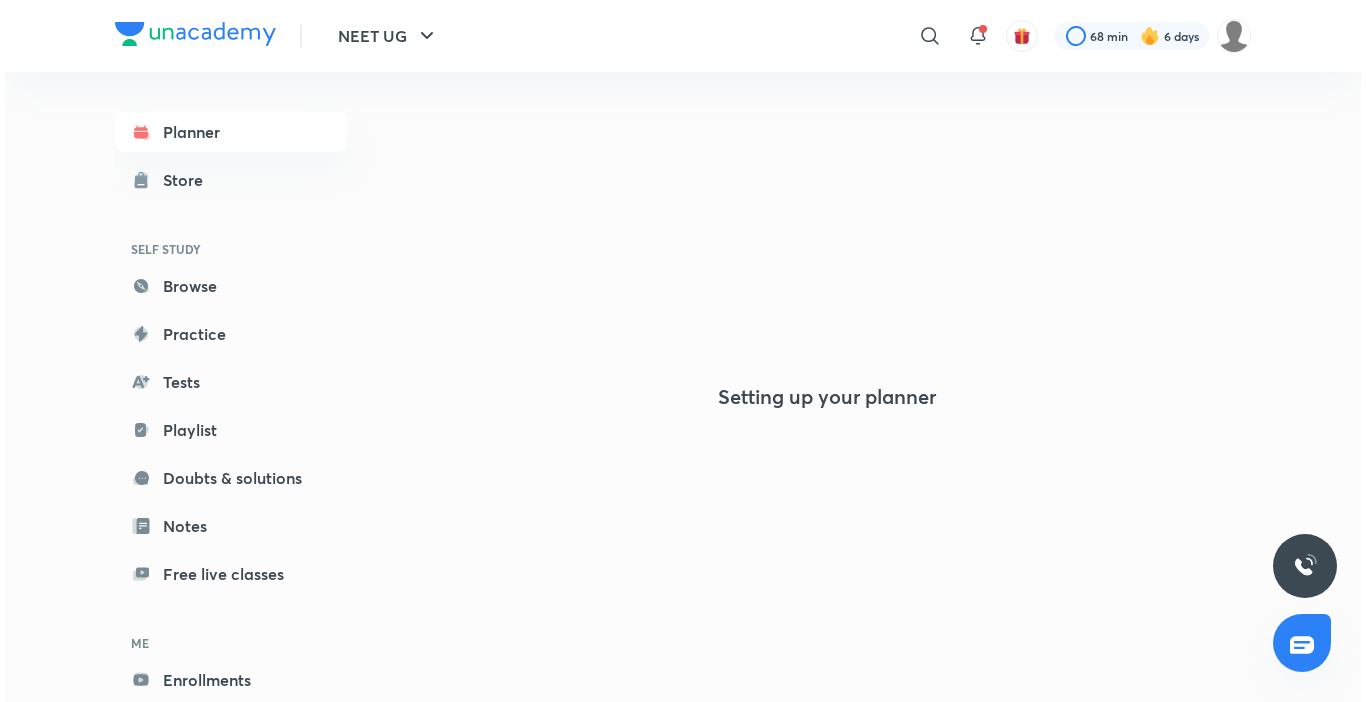 scroll, scrollTop: 0, scrollLeft: 0, axis: both 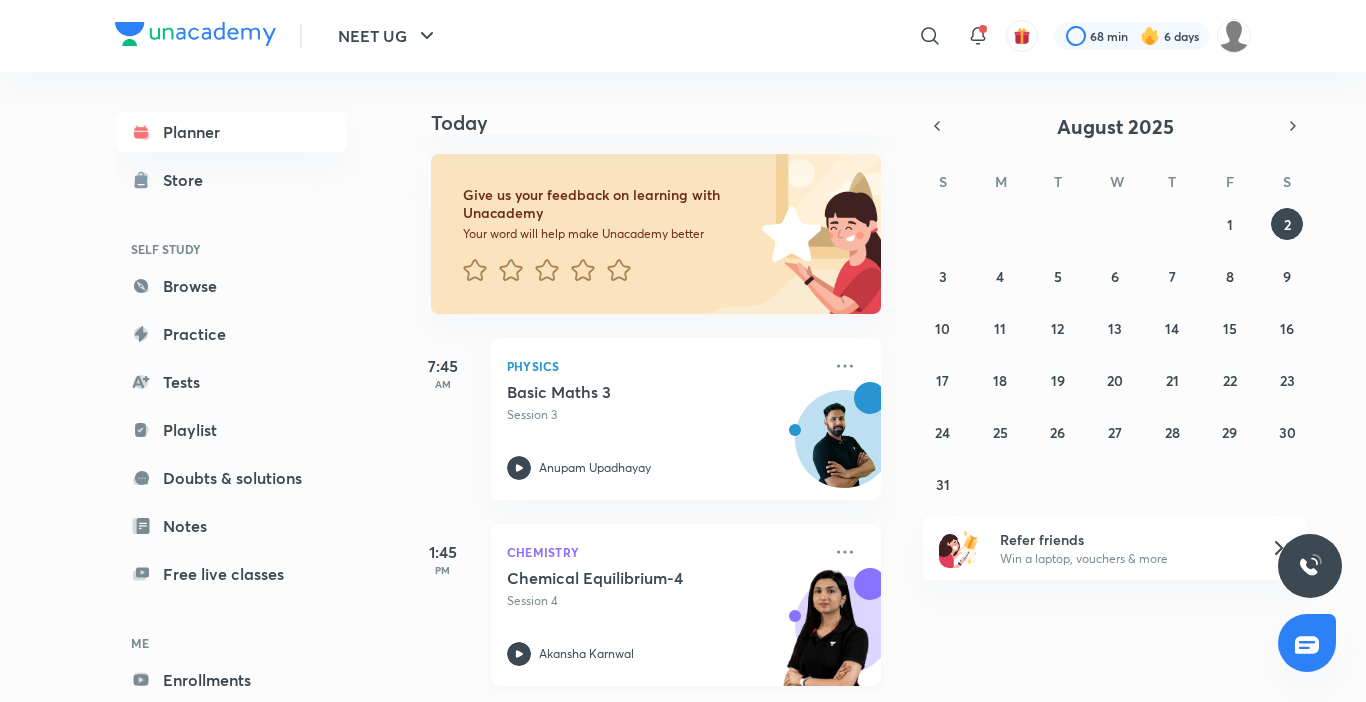 click 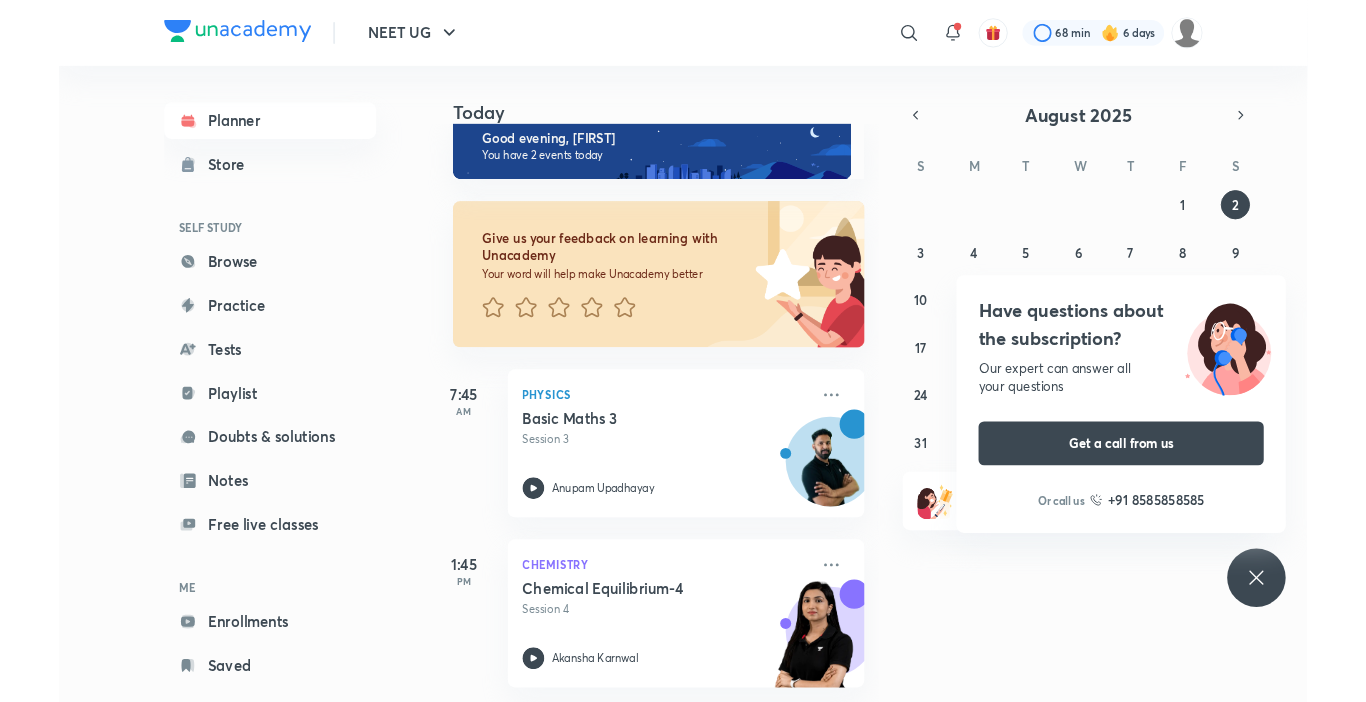 scroll, scrollTop: 47, scrollLeft: 0, axis: vertical 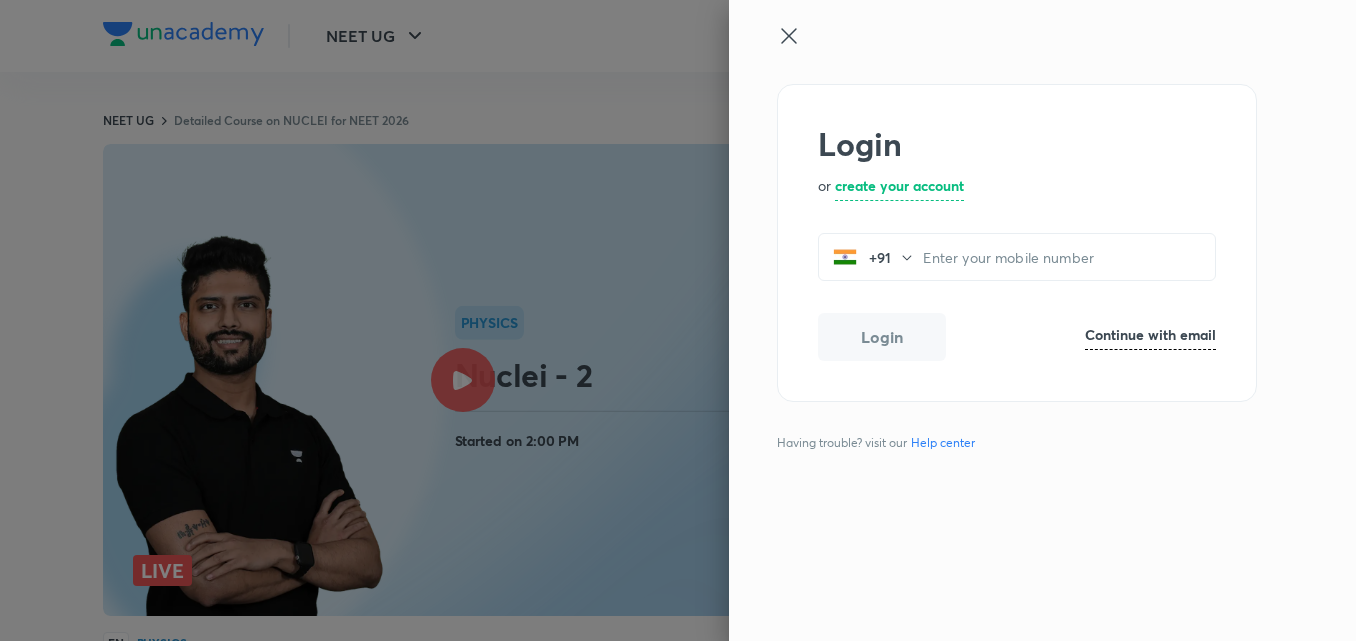 click 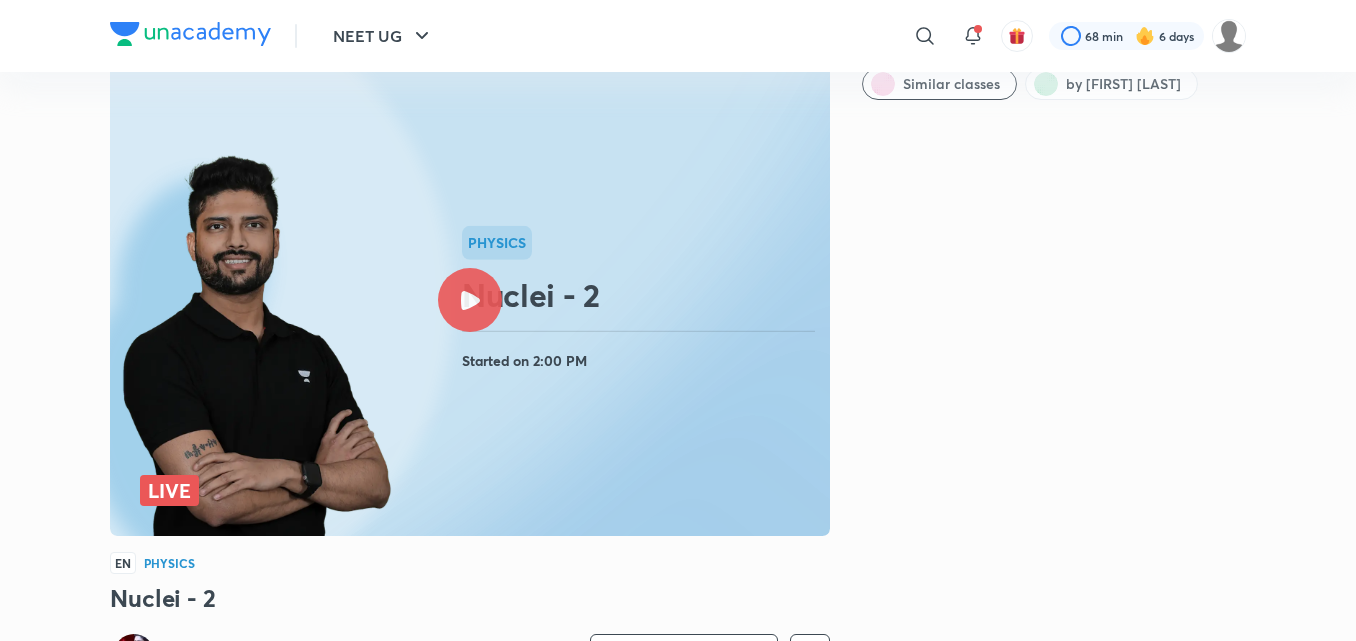 scroll, scrollTop: 75, scrollLeft: 0, axis: vertical 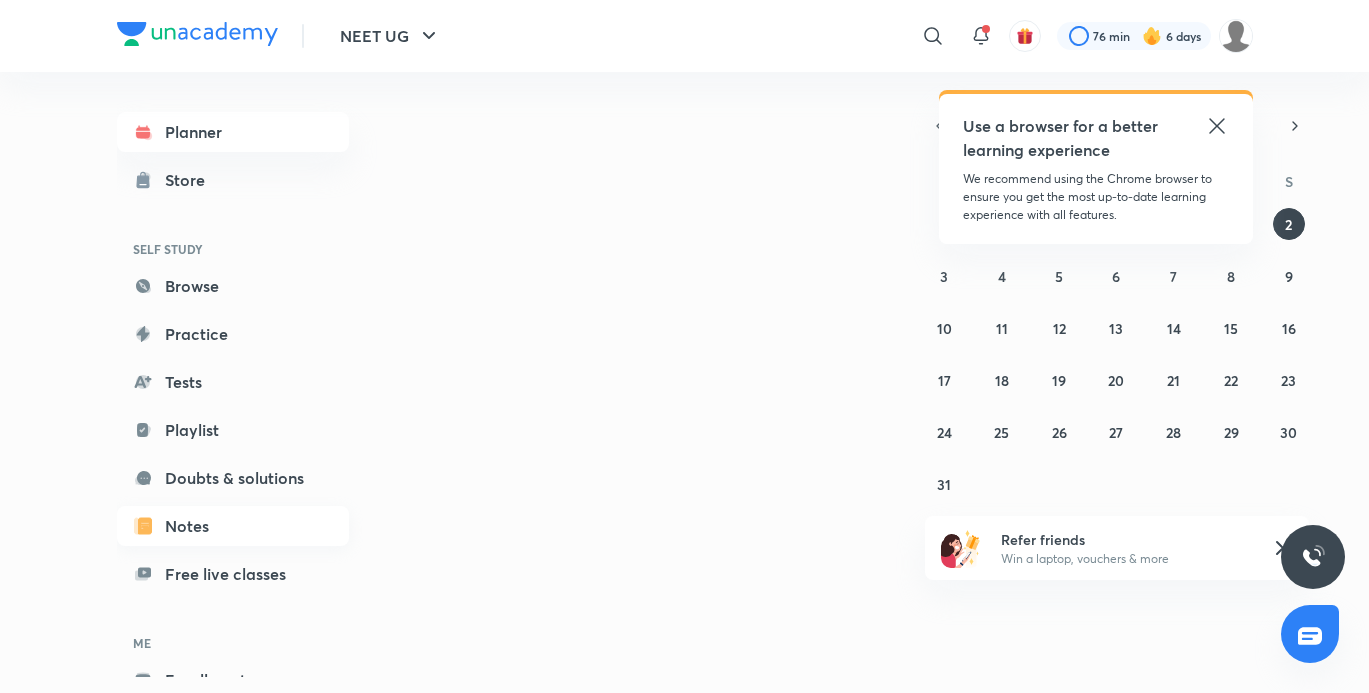 click on "Notes" at bounding box center [233, 526] 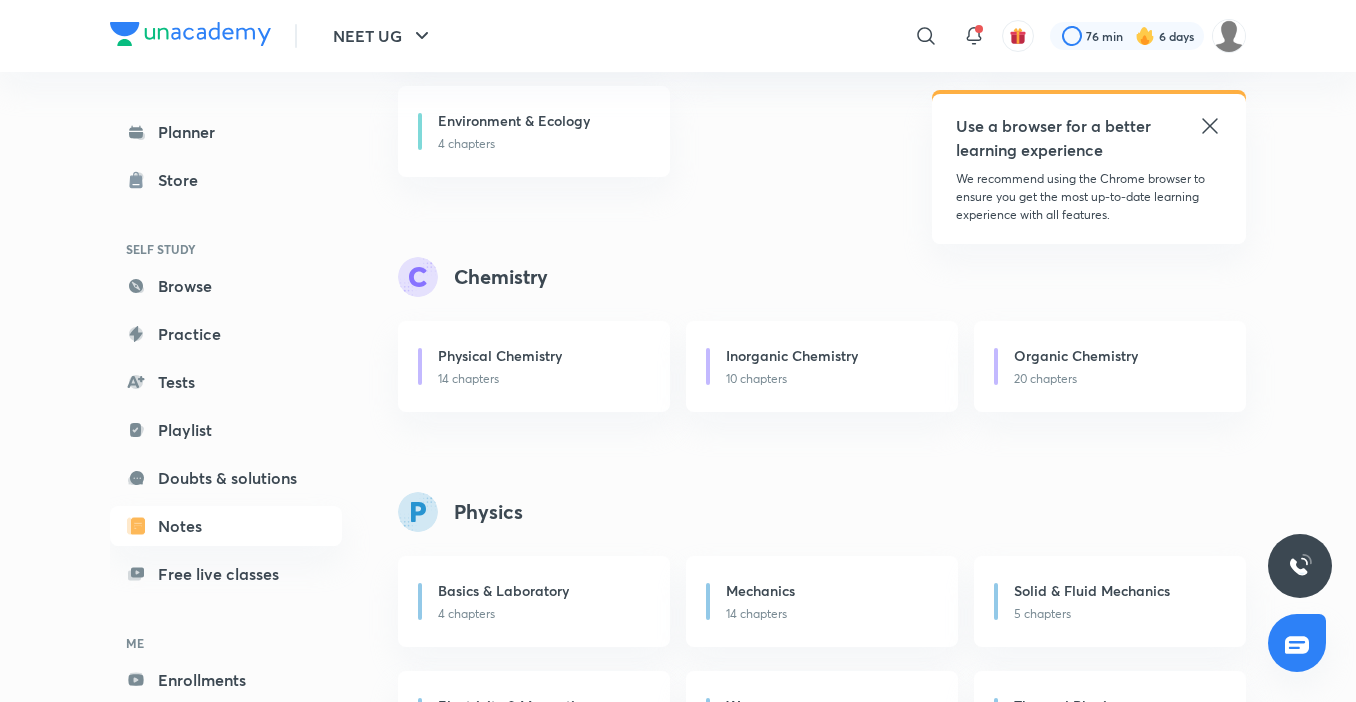 scroll, scrollTop: 639, scrollLeft: 0, axis: vertical 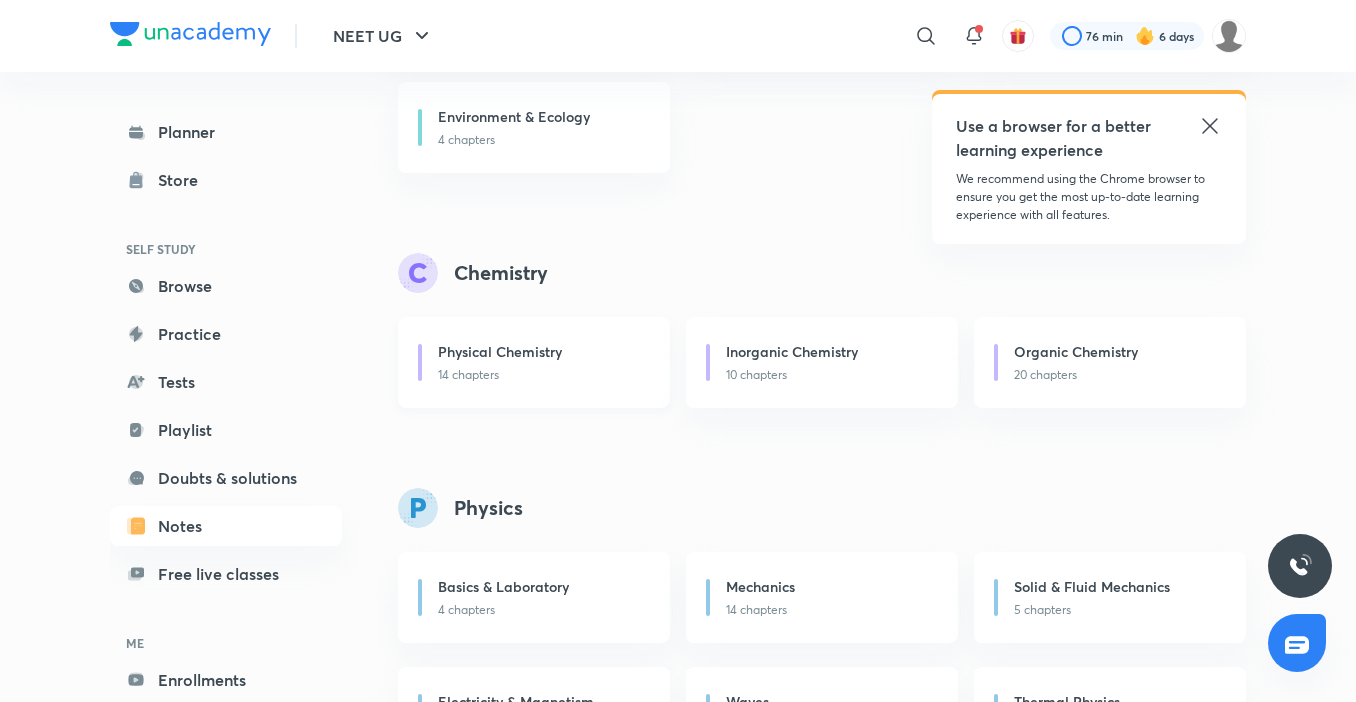 click on "Physical Chemistry" at bounding box center (542, 353) 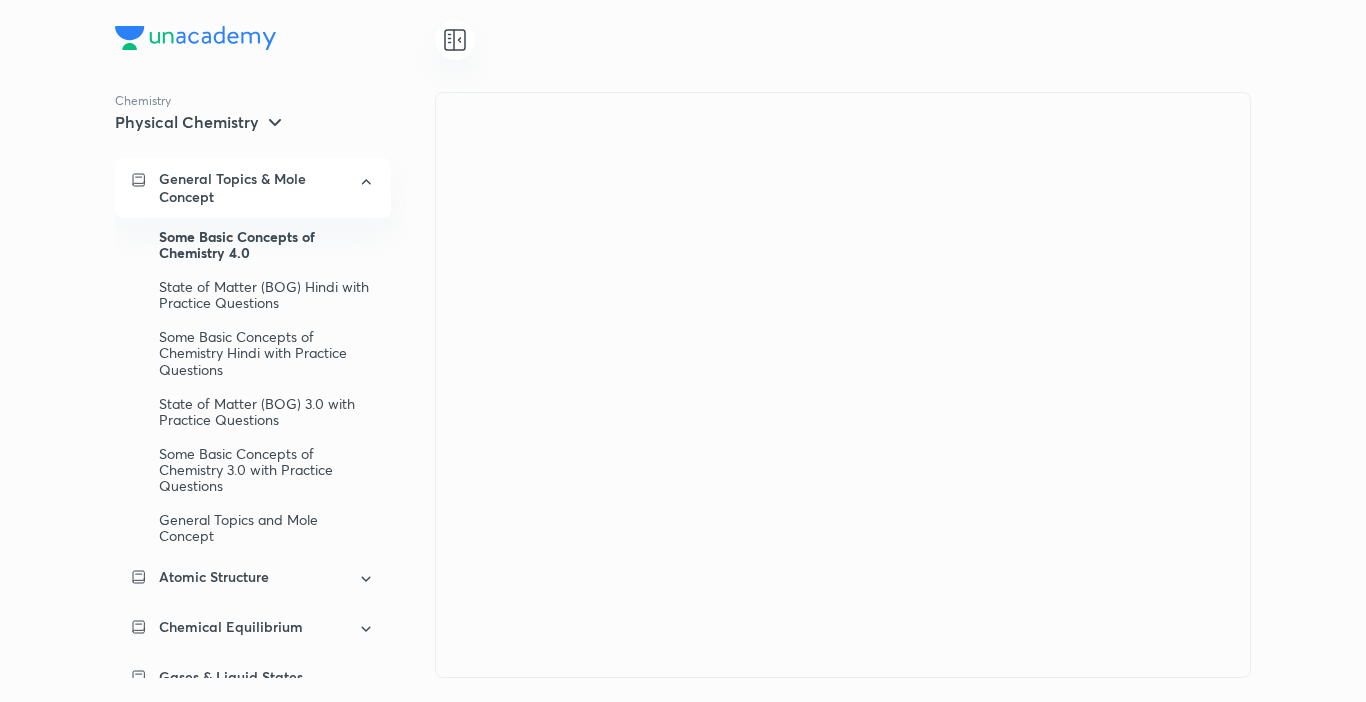 scroll, scrollTop: 0, scrollLeft: 0, axis: both 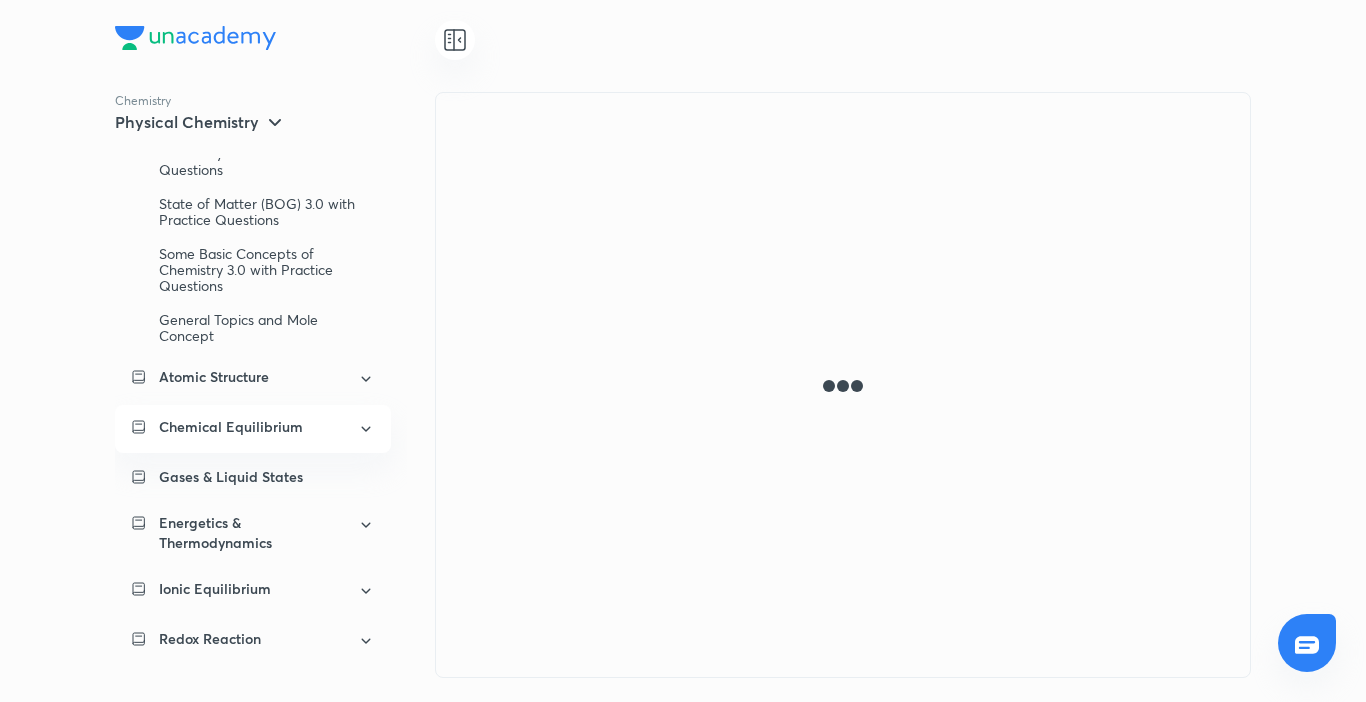 click on "Chemical Equilibrium" at bounding box center (252, 427) 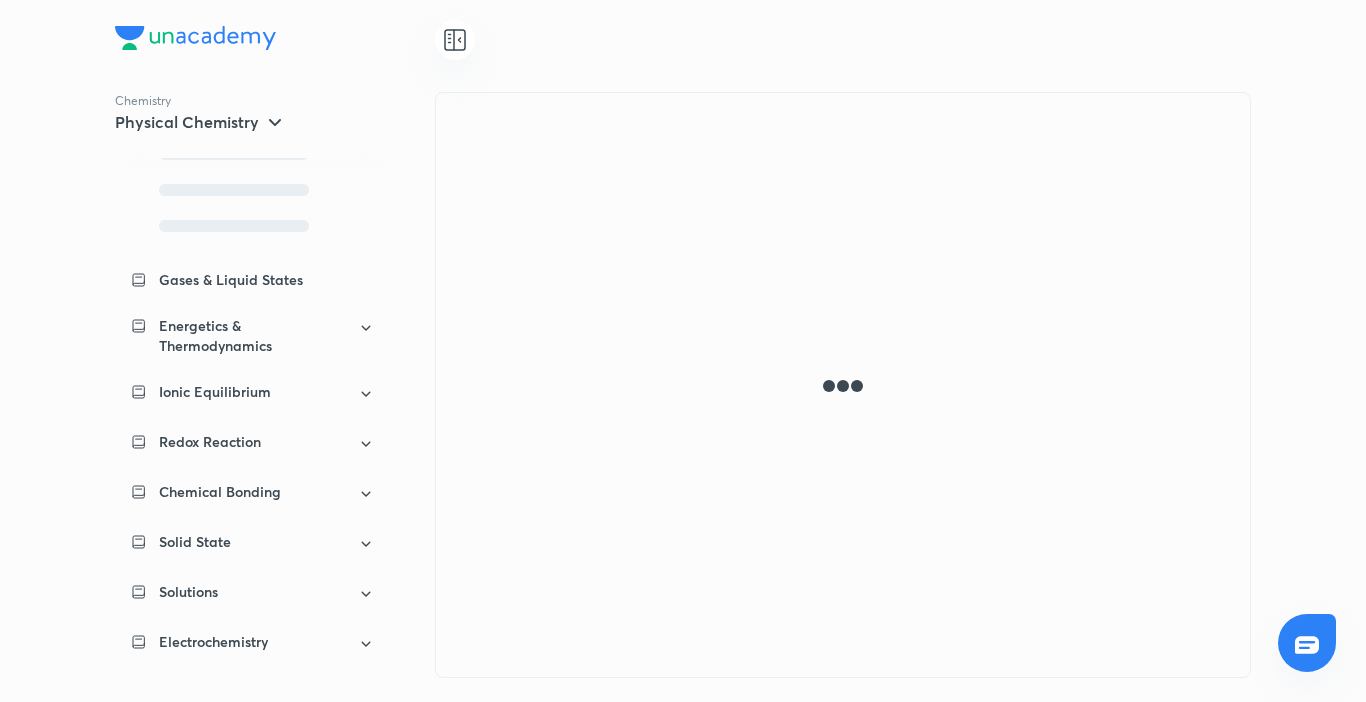 scroll, scrollTop: 0, scrollLeft: 0, axis: both 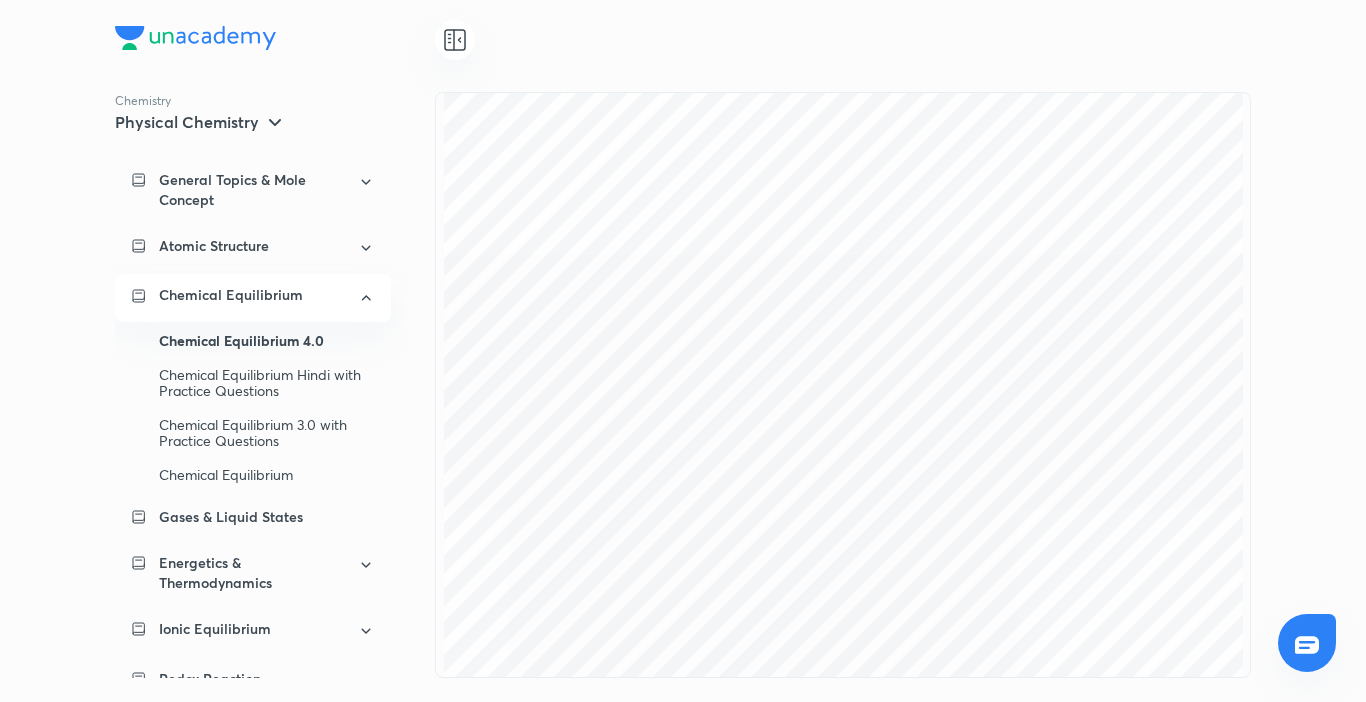 drag, startPoint x: 401, startPoint y: 395, endPoint x: 402, endPoint y: 436, distance: 41.01219 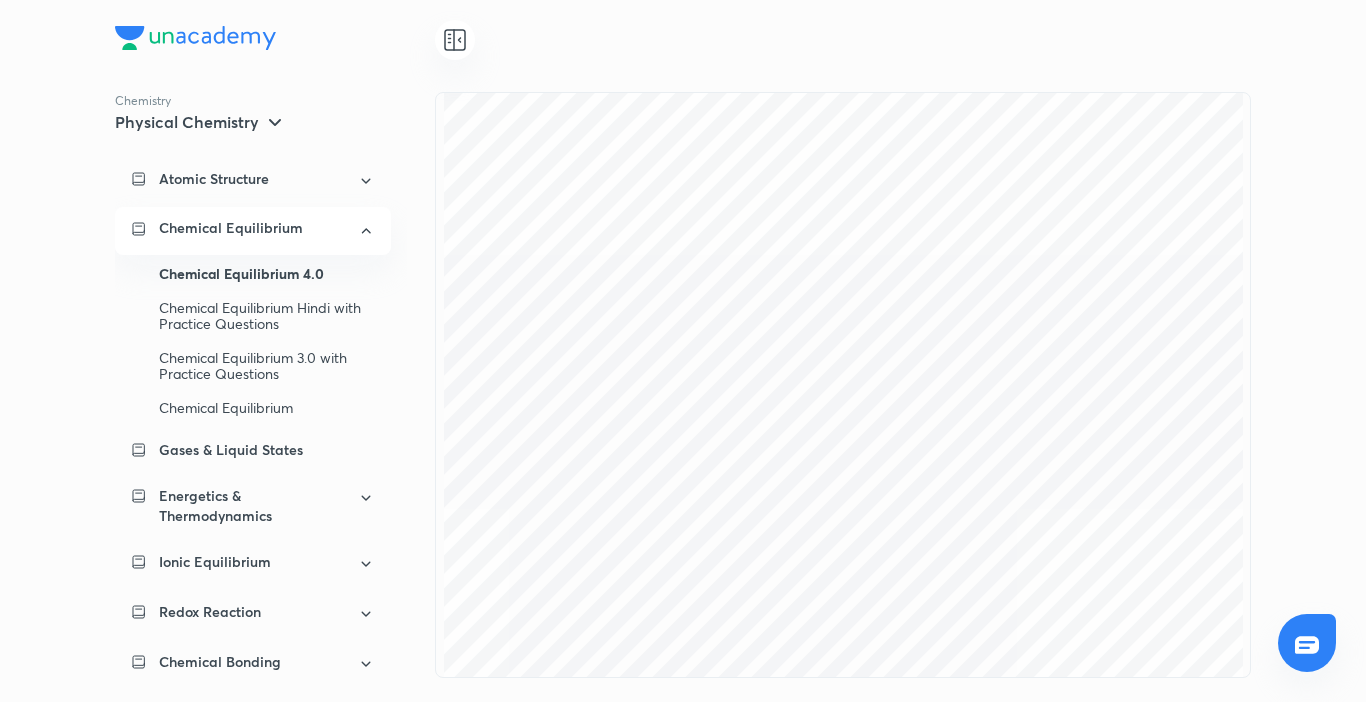 click on "Chemical Equilibrium 4.0" at bounding box center [267, 274] 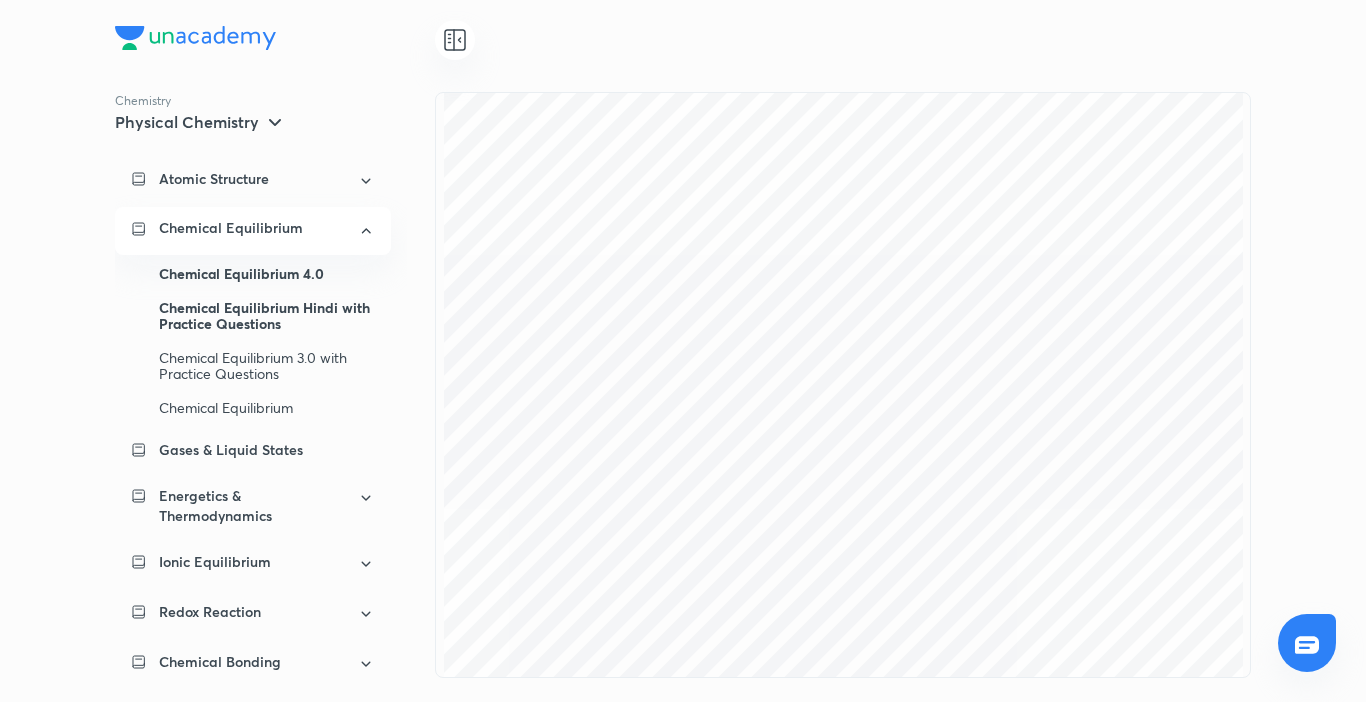 drag, startPoint x: 331, startPoint y: 276, endPoint x: 312, endPoint y: 311, distance: 39.824615 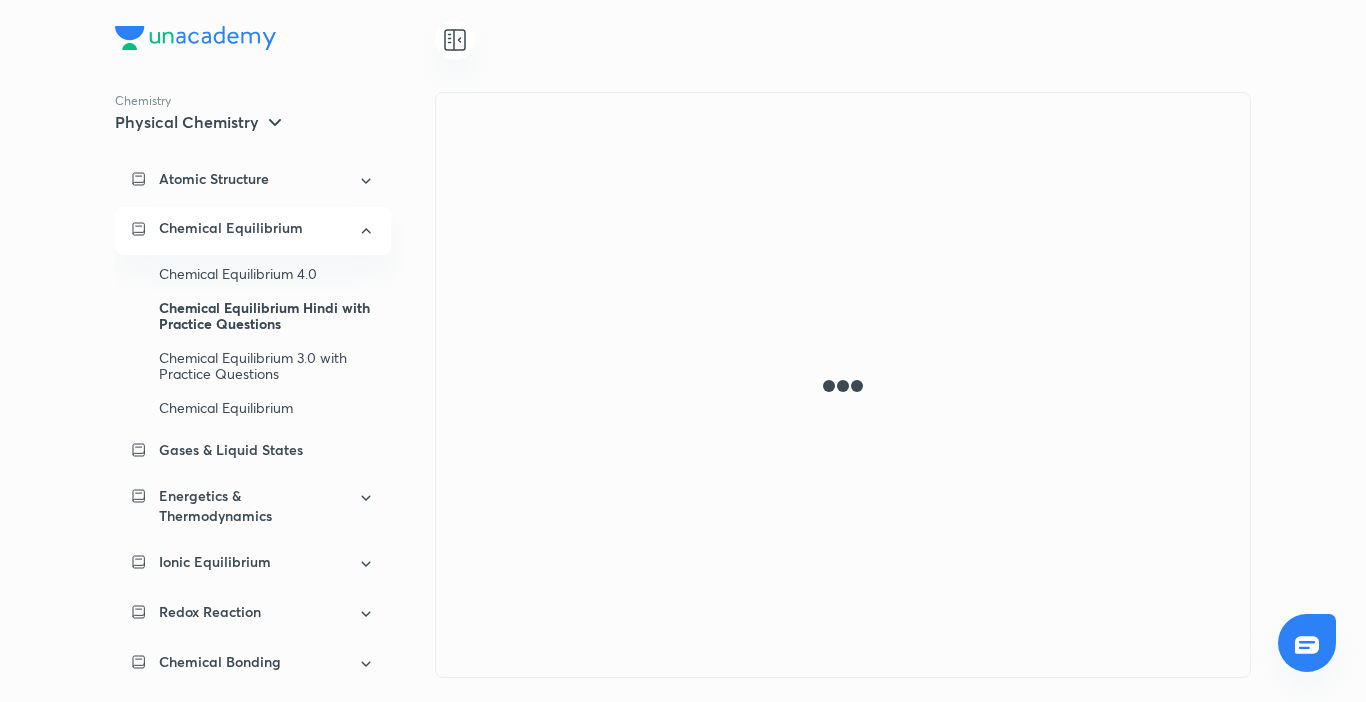 click at bounding box center [843, 385] 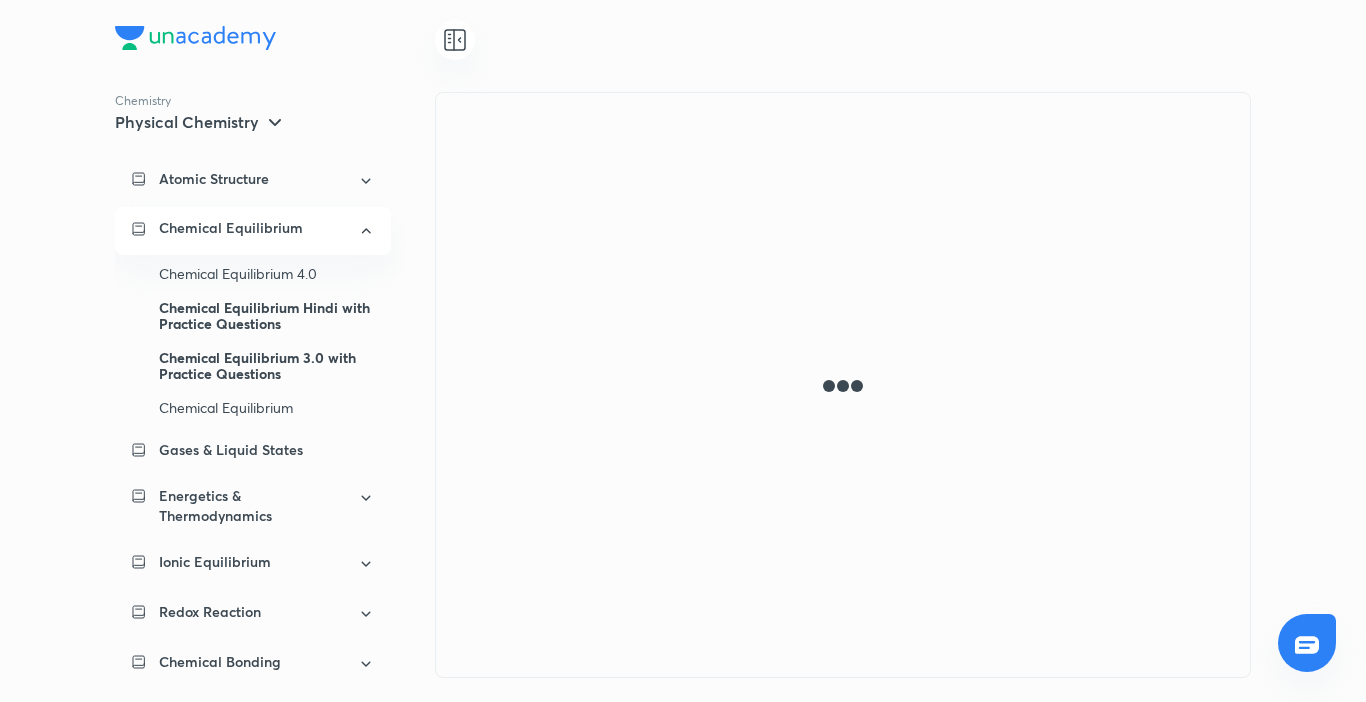 click on "Chemical Equilibrium 	3.0 with Practice Questions" at bounding box center [267, 366] 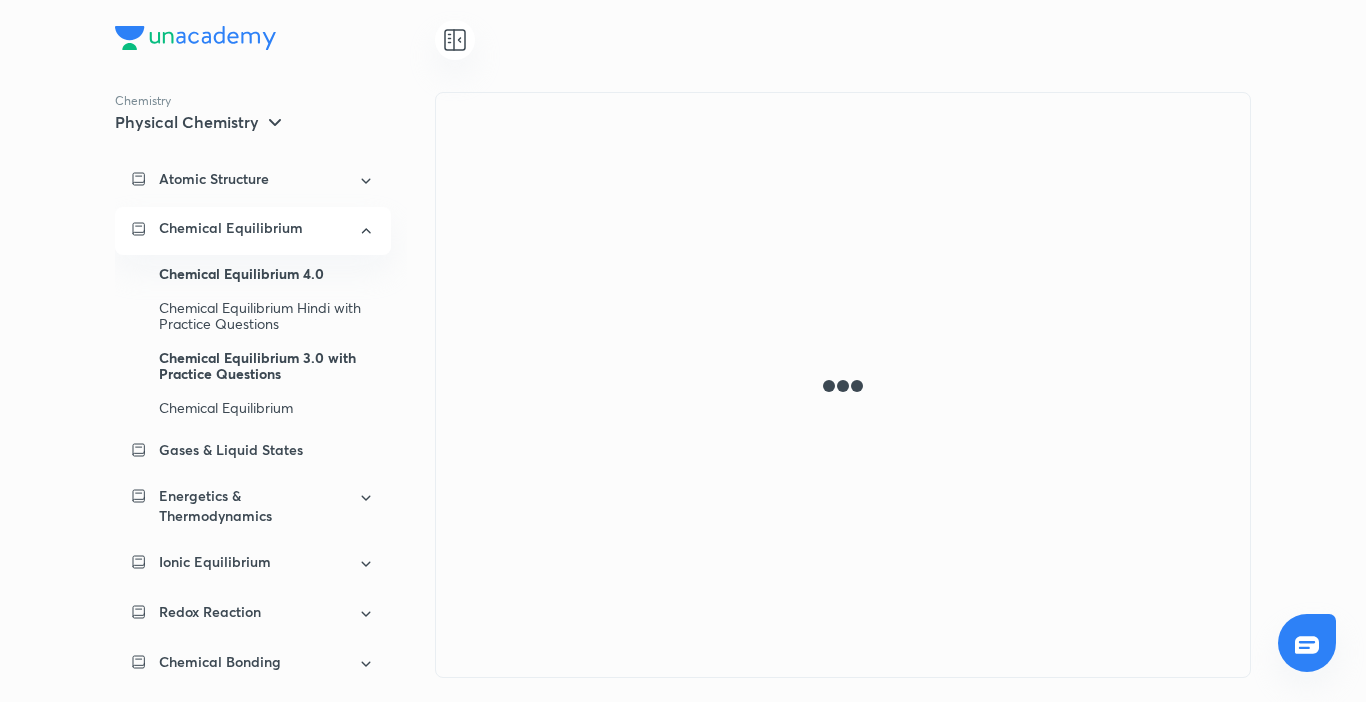 click on "Chemical Equilibrium 4.0" at bounding box center [267, 274] 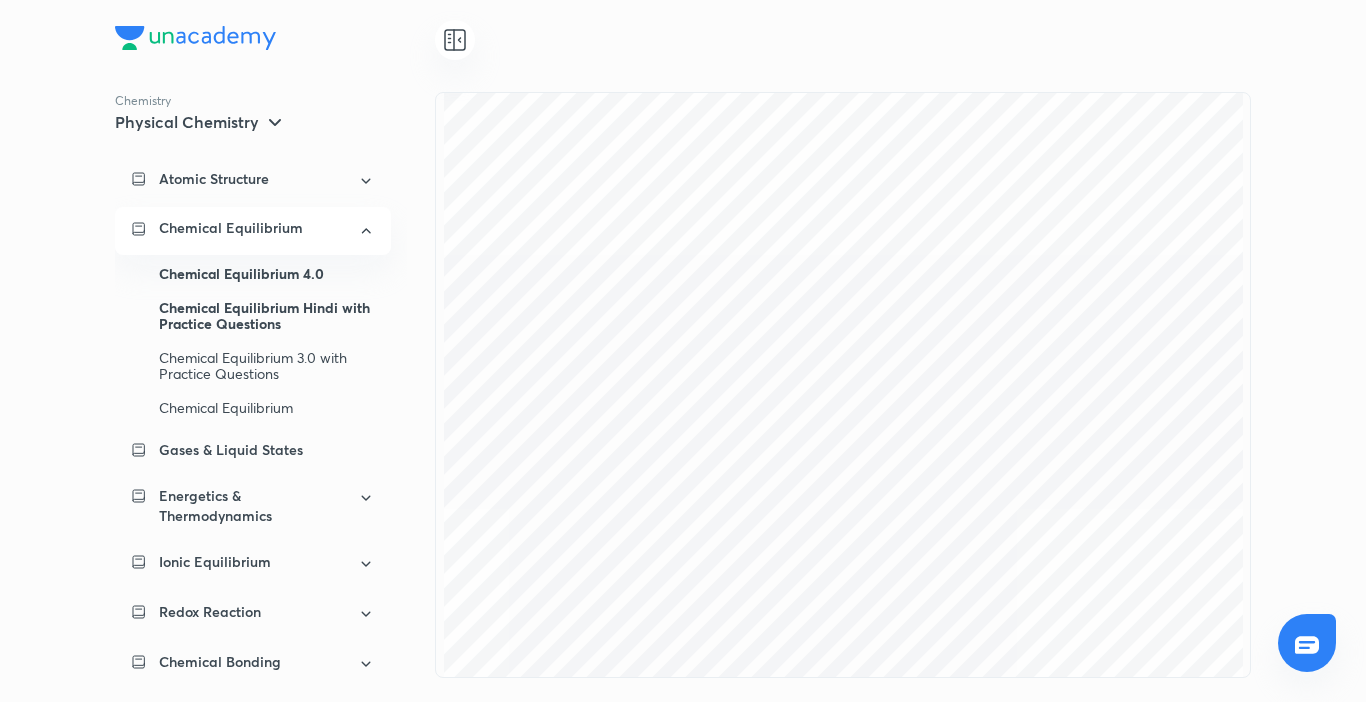 click on "Chemical Equilibrium 	Hindi with Practice Questions" at bounding box center (267, 316) 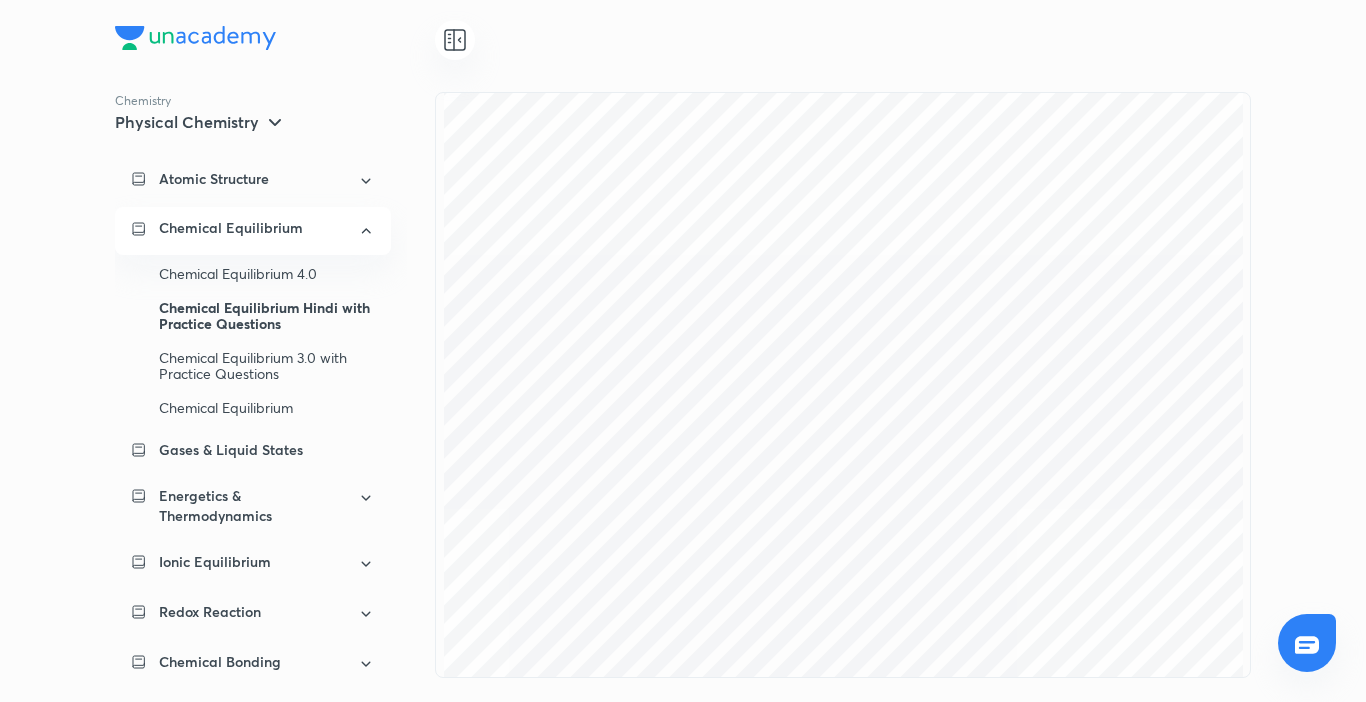 scroll, scrollTop: 307, scrollLeft: 0, axis: vertical 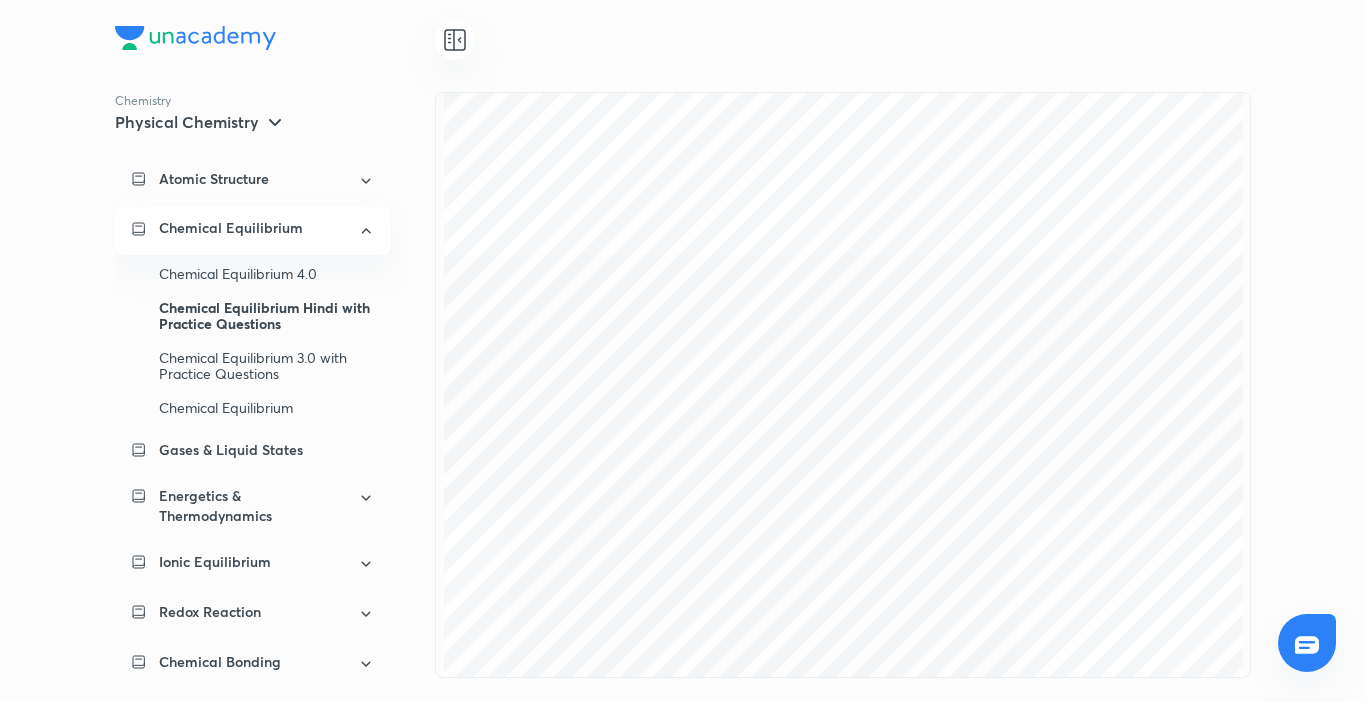 drag, startPoint x: 1245, startPoint y: 120, endPoint x: 1275, endPoint y: 182, distance: 68.8767 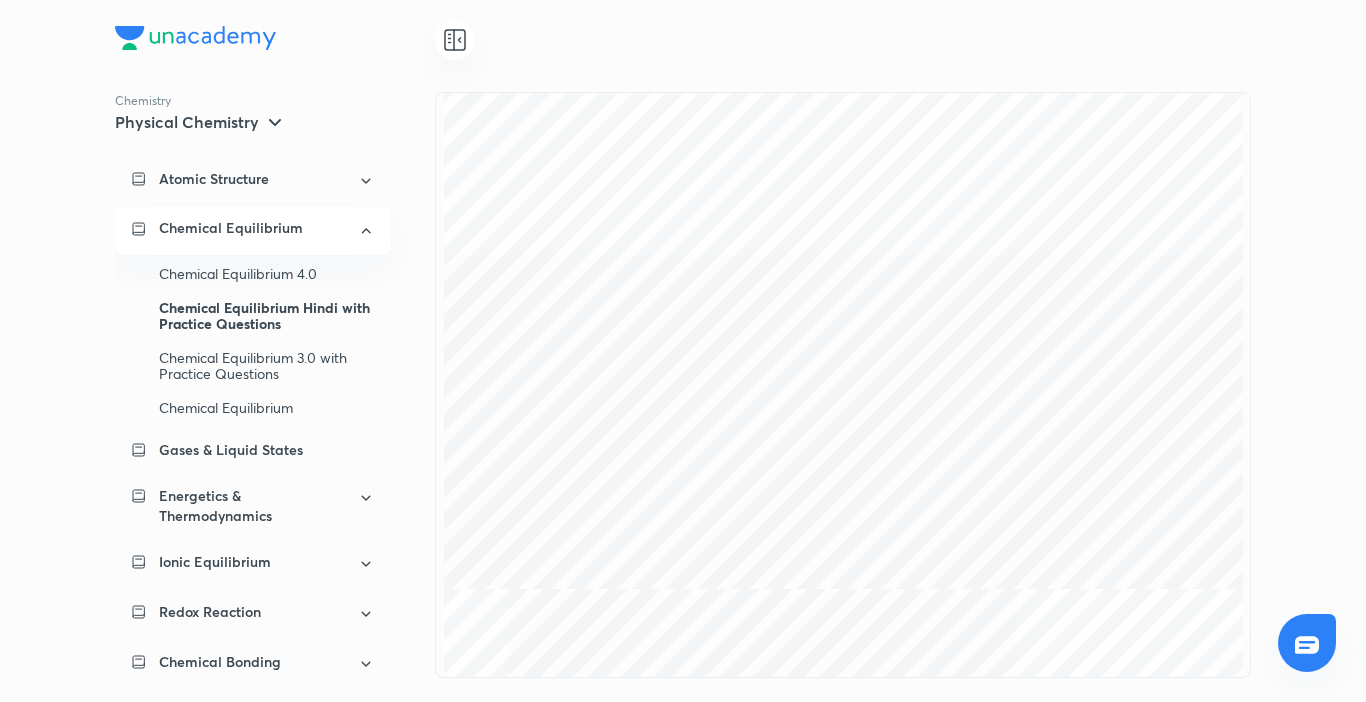 scroll, scrollTop: 154, scrollLeft: 0, axis: vertical 